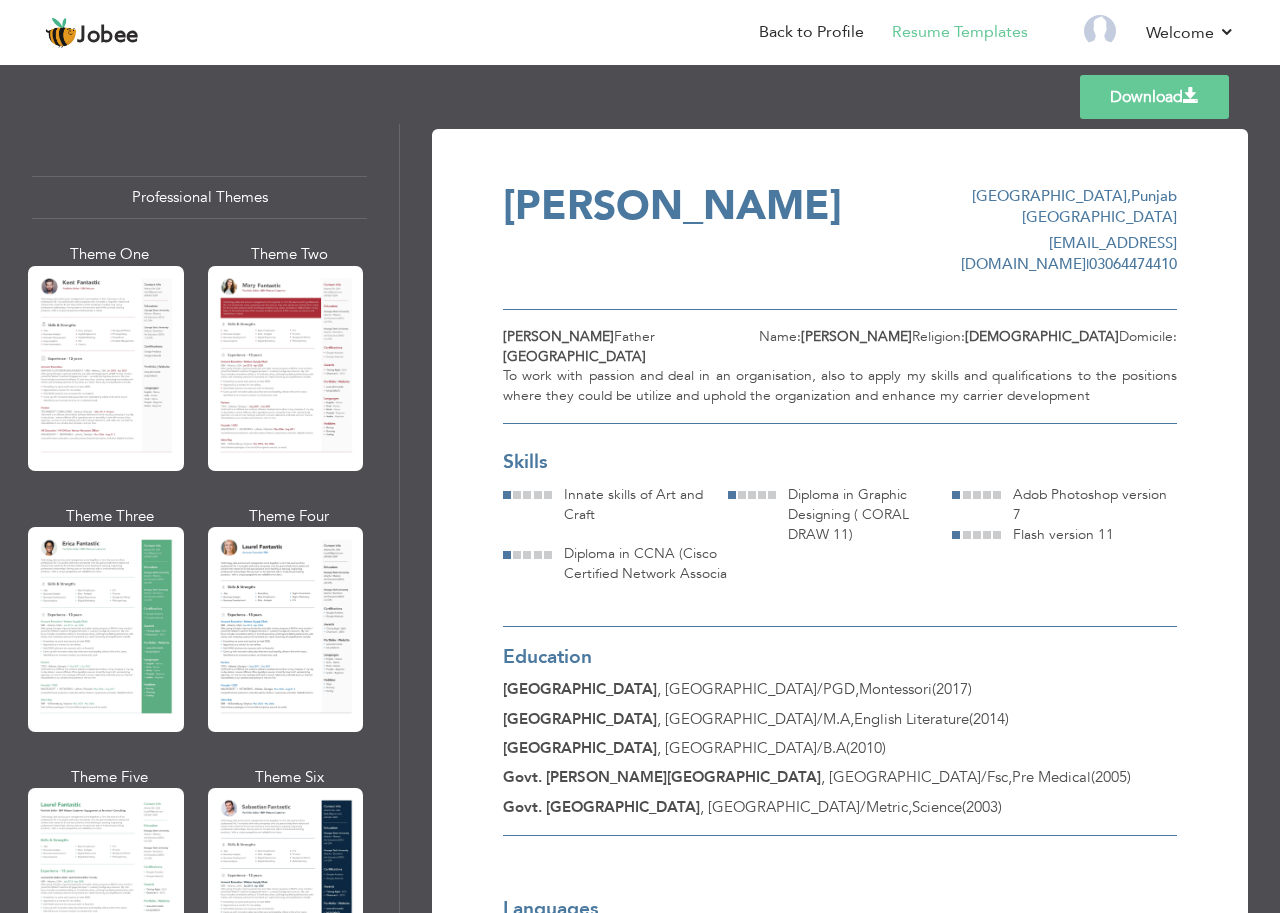 scroll, scrollTop: 0, scrollLeft: 0, axis: both 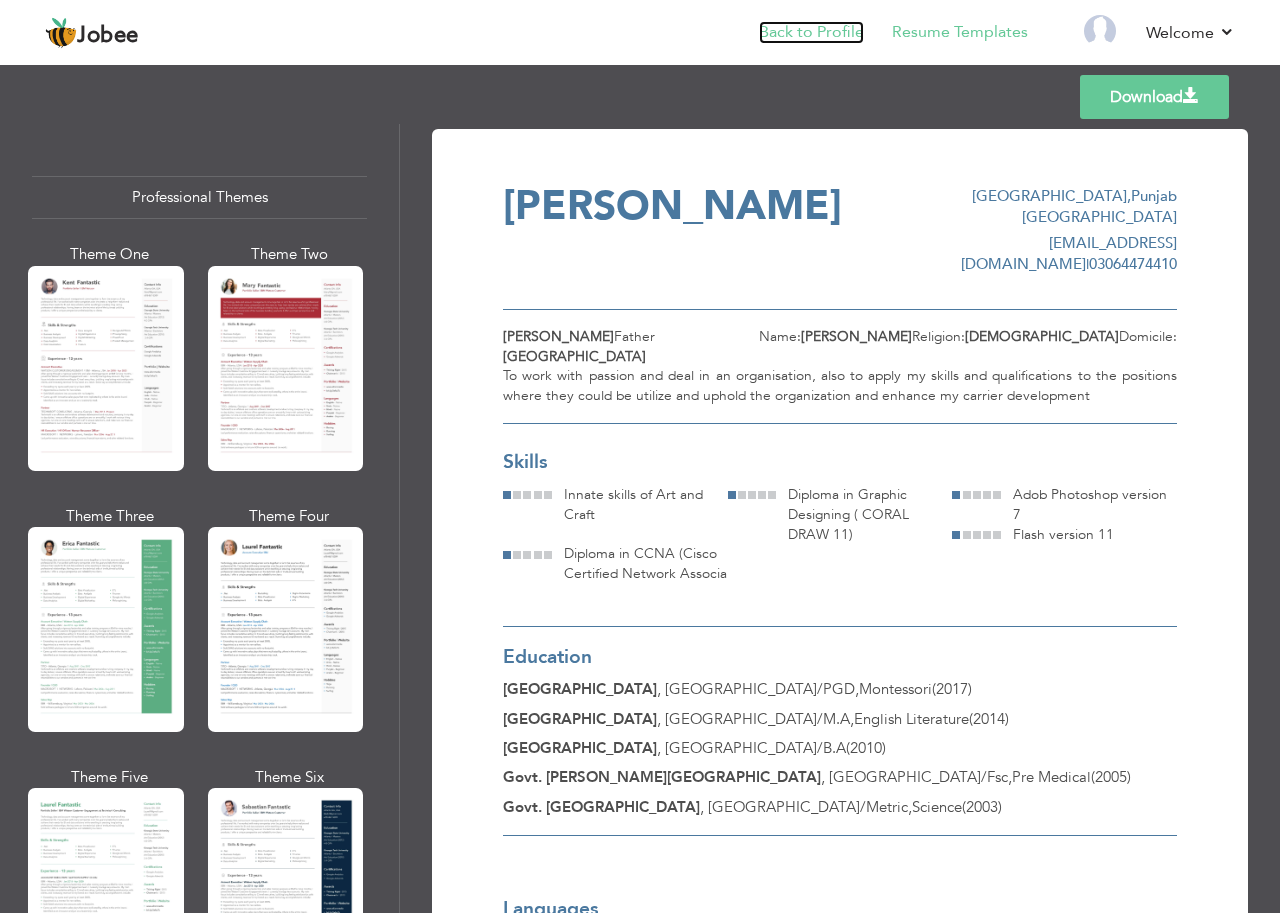 click on "Back to Profile" at bounding box center (811, 32) 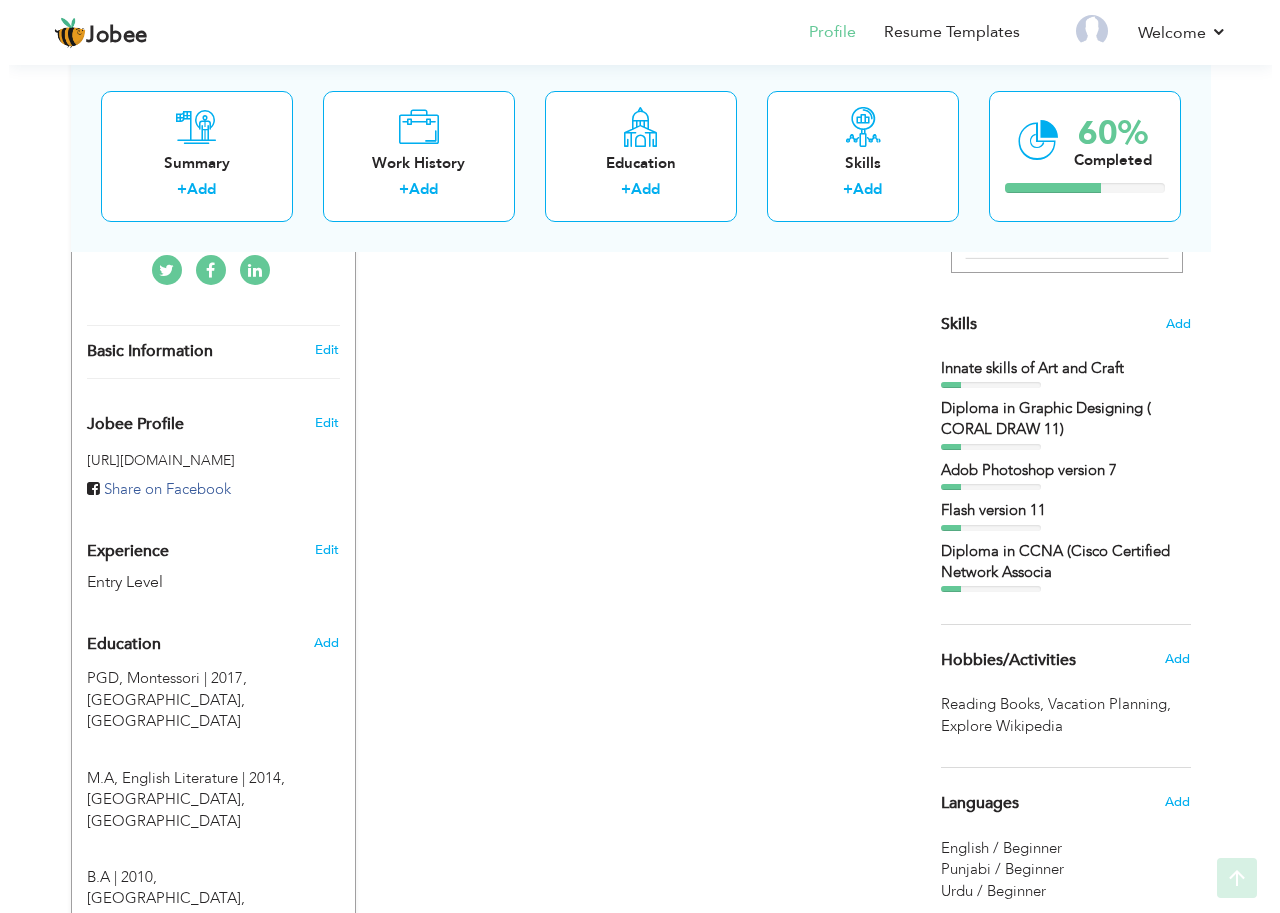 scroll, scrollTop: 500, scrollLeft: 0, axis: vertical 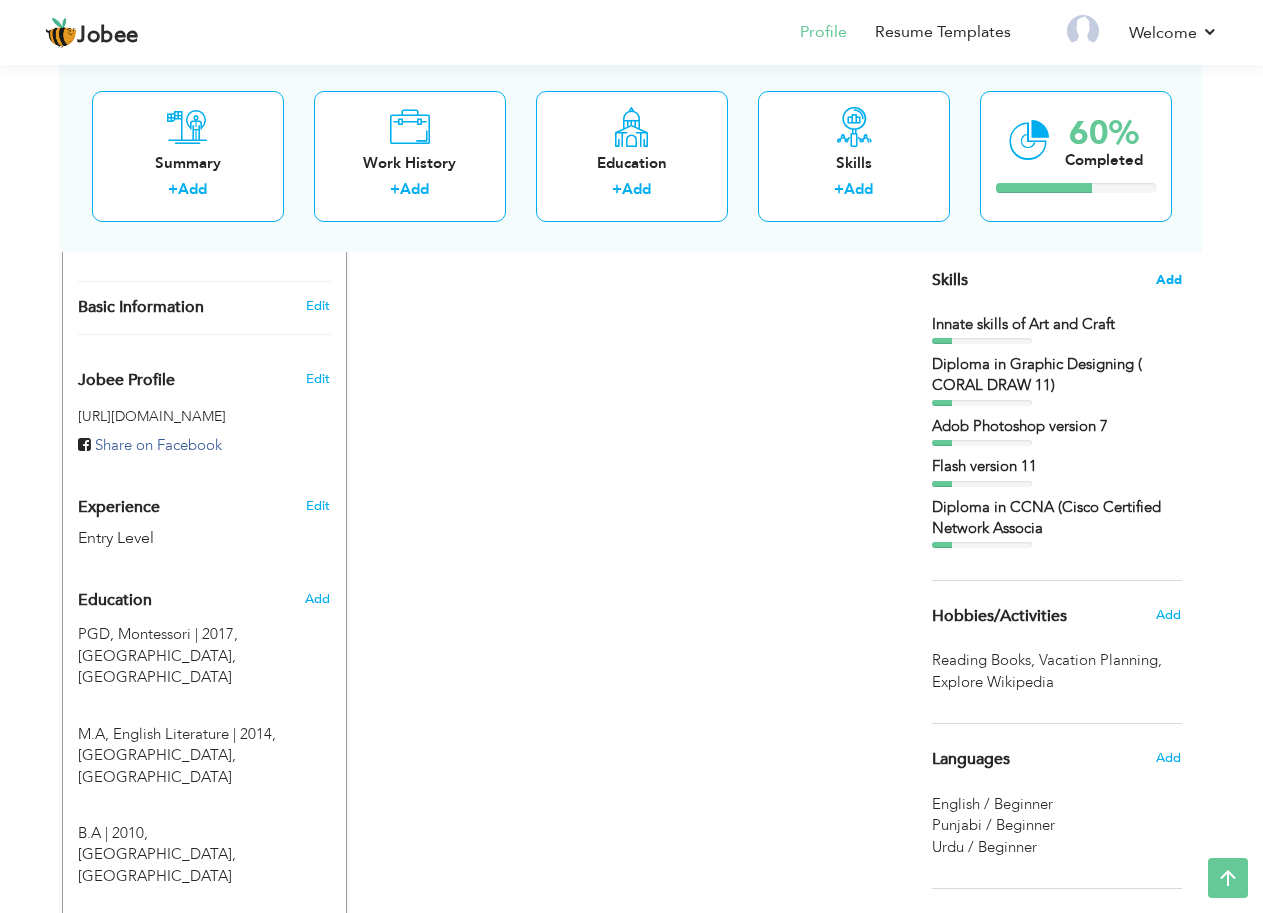 click on "Add" at bounding box center (1169, 280) 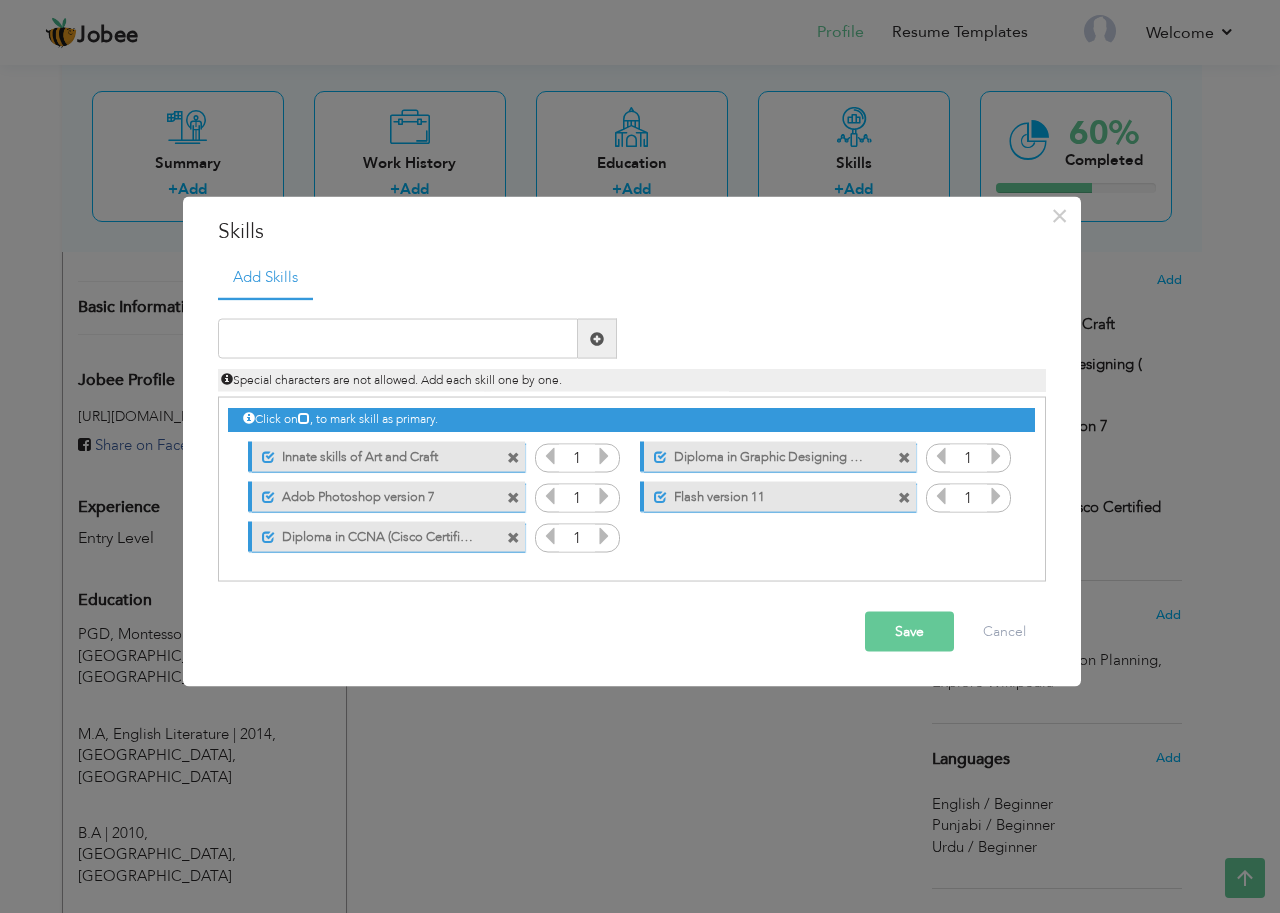 click on "Diploma in CCNA (Cisco Certified Network Associa" at bounding box center [374, 533] 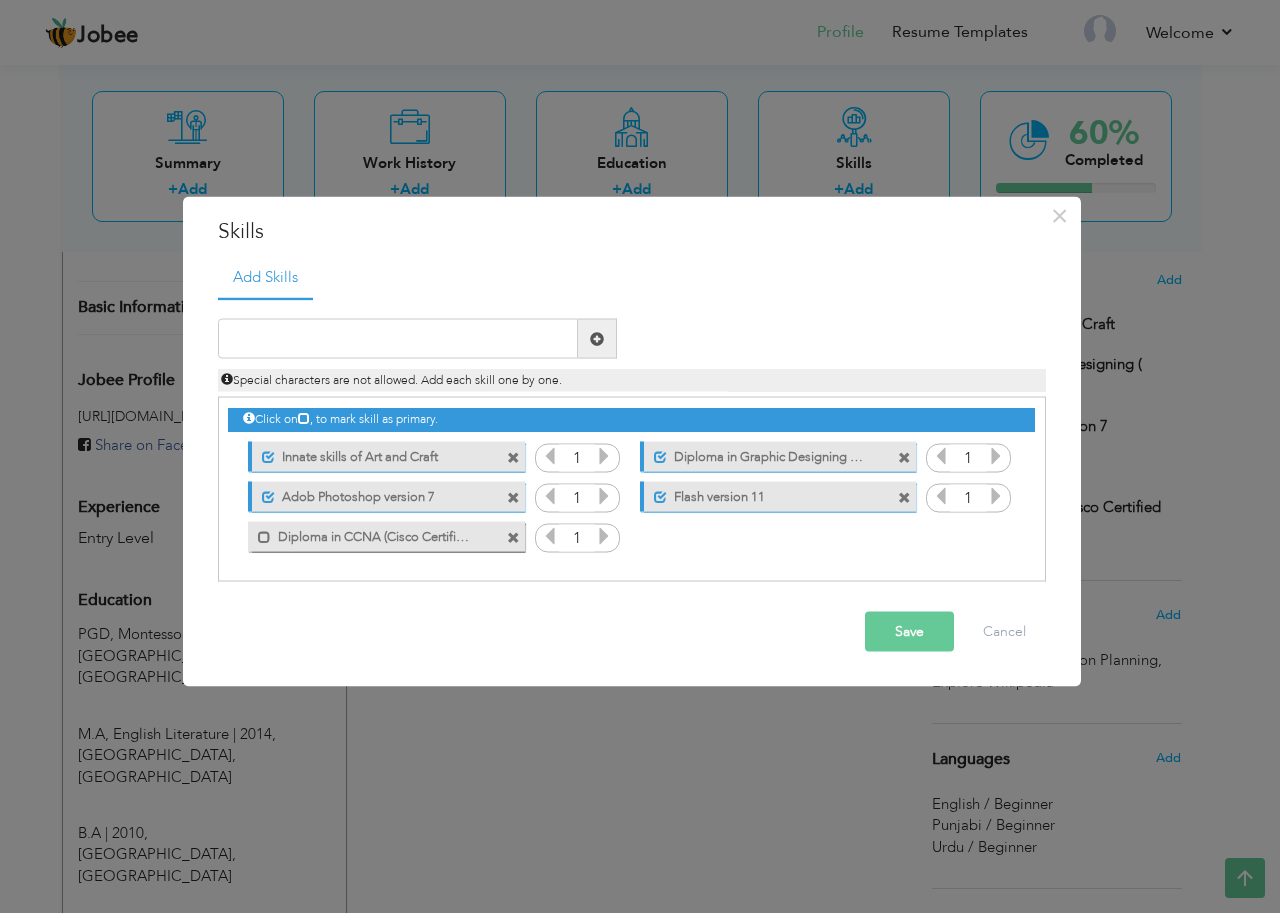 click on "Diploma in CCNA (Cisco Certified Network Associa" at bounding box center [372, 533] 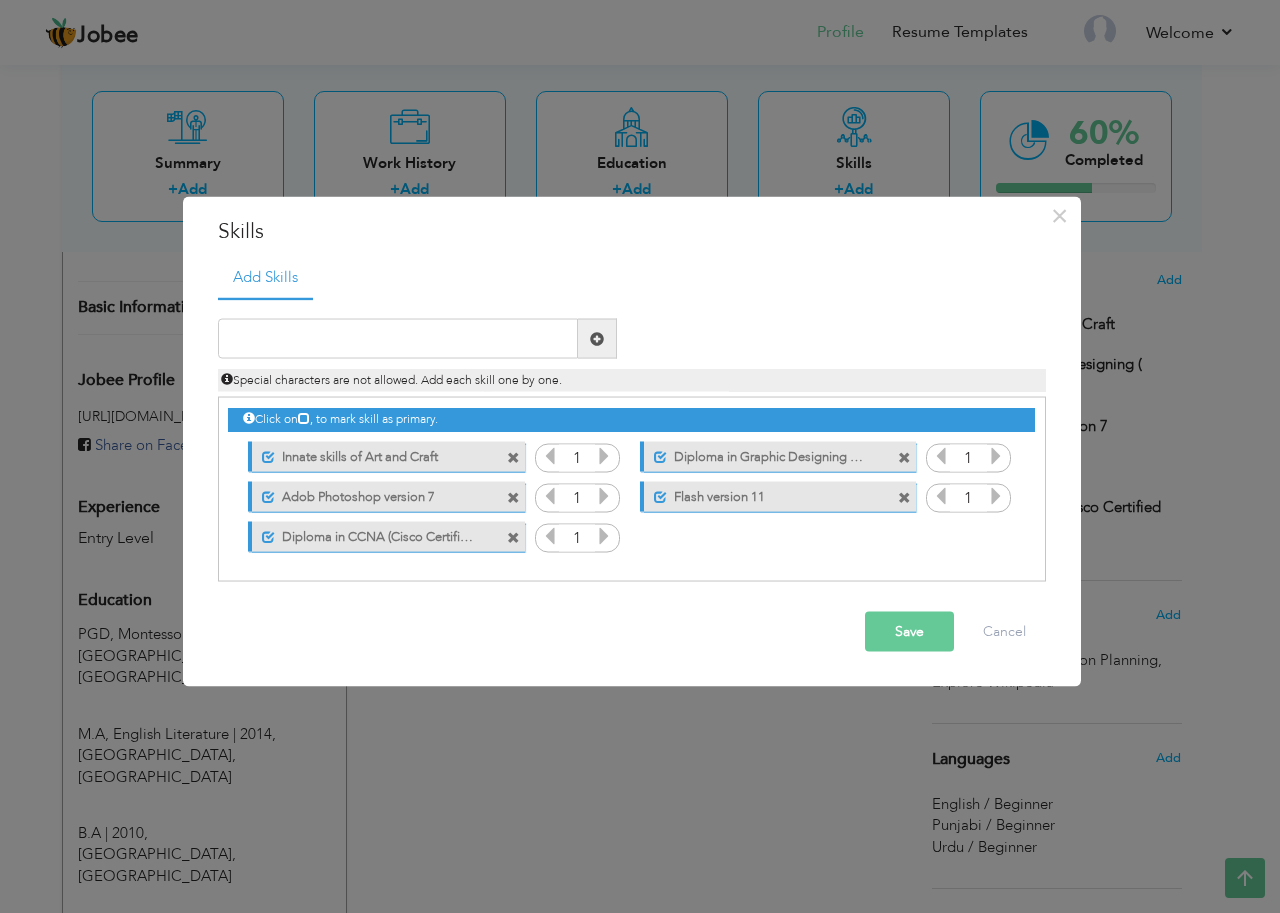 click on "Diploma in CCNA (Cisco Certified Network Associa" at bounding box center (374, 533) 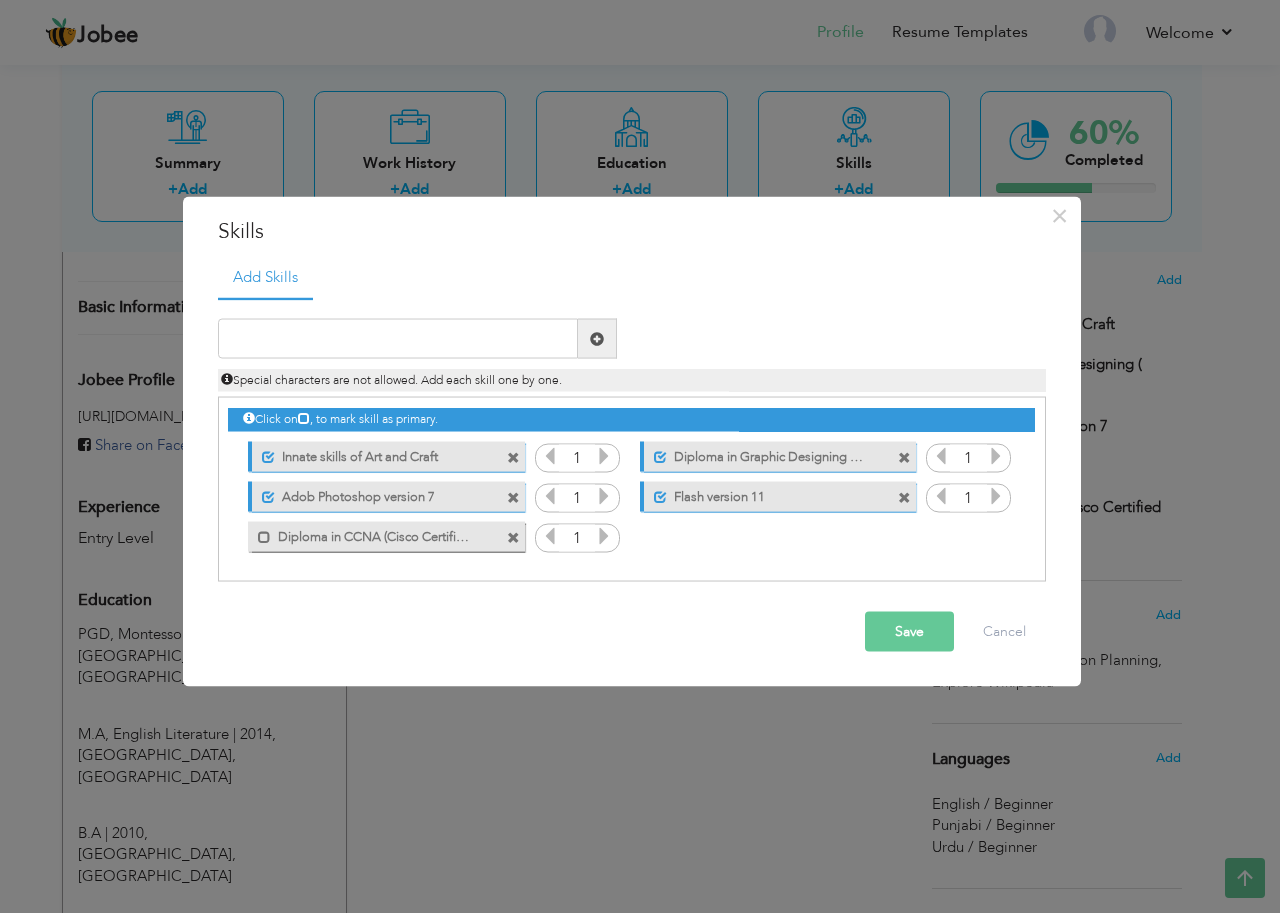 click at bounding box center (513, 537) 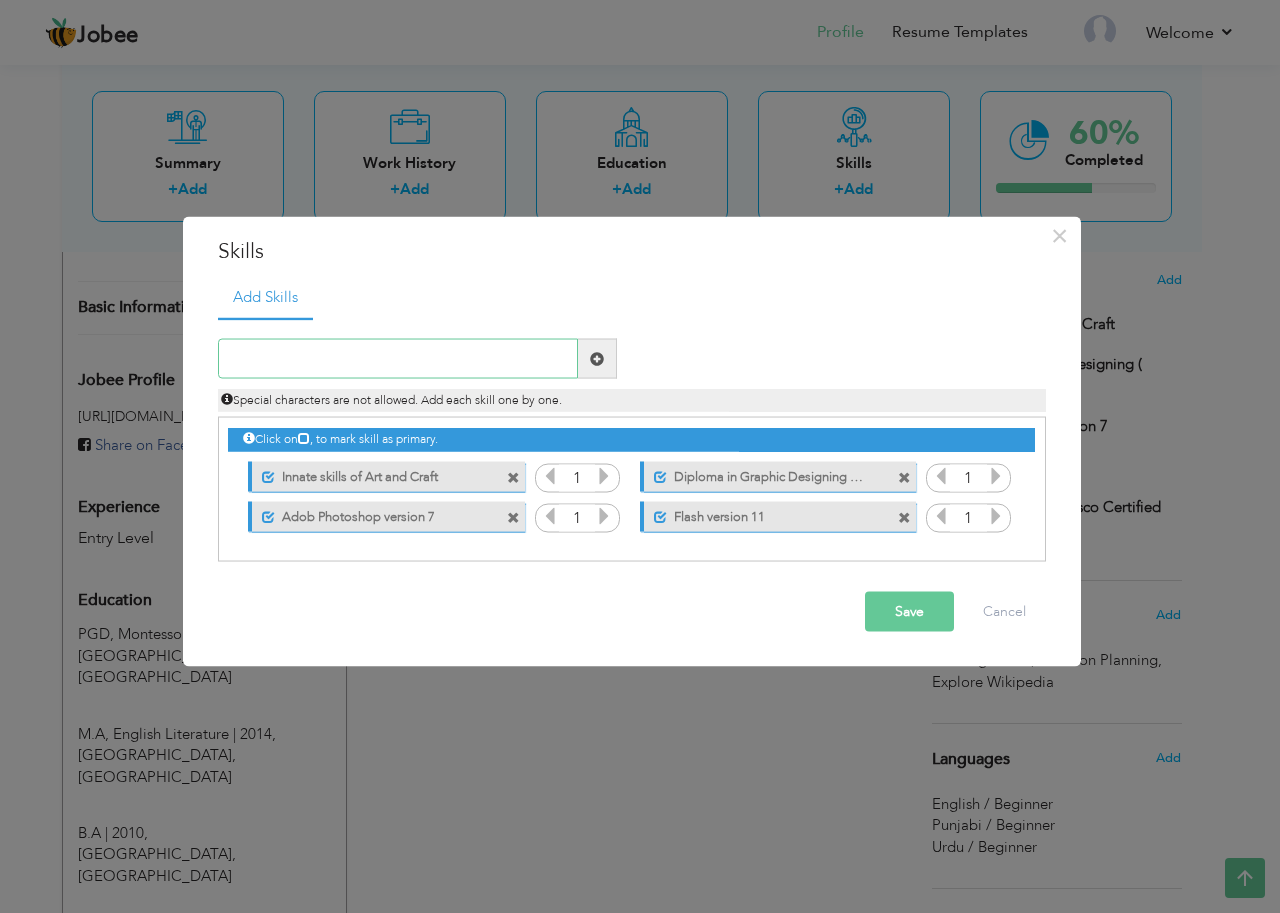 click at bounding box center [398, 359] 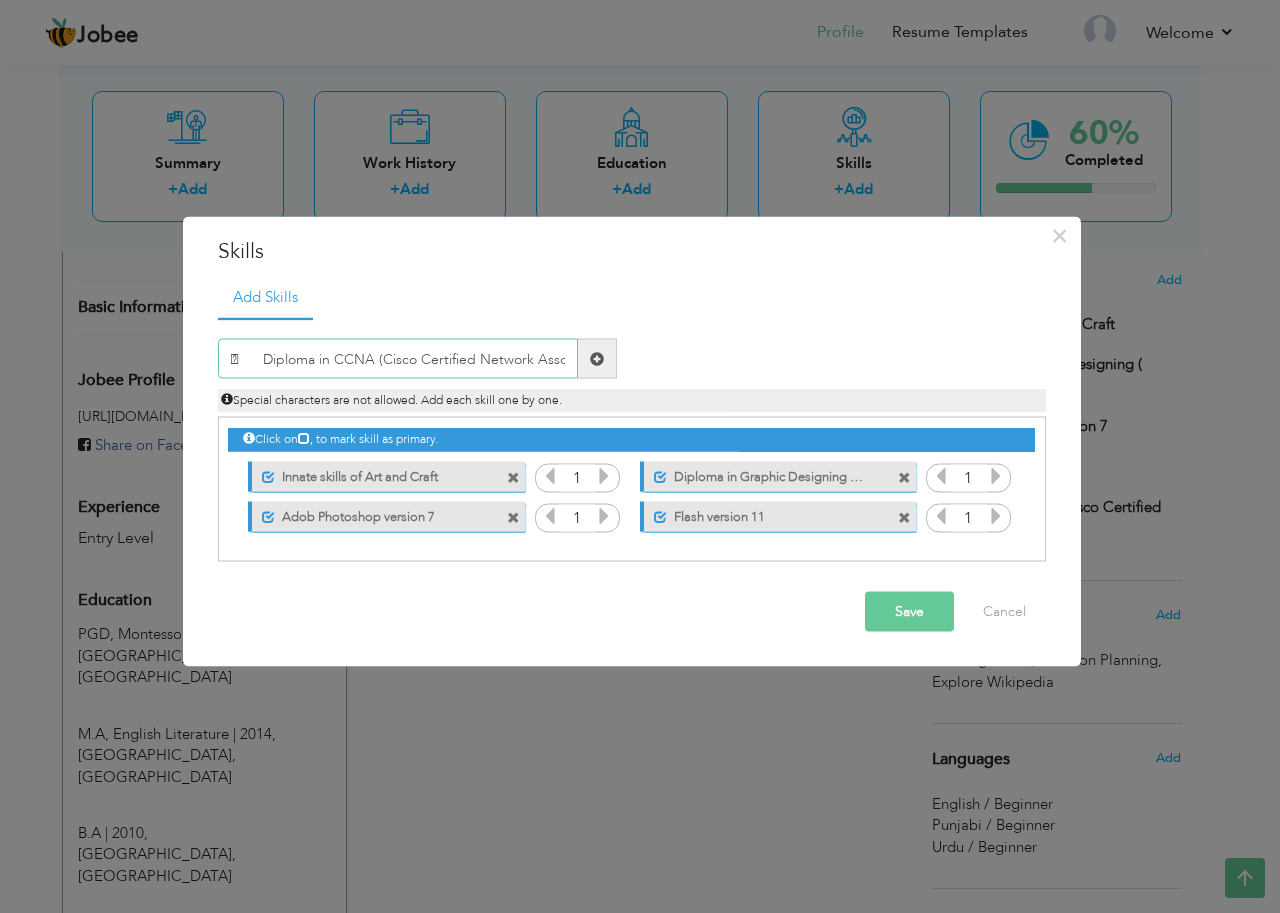 scroll, scrollTop: 0, scrollLeft: 14, axis: horizontal 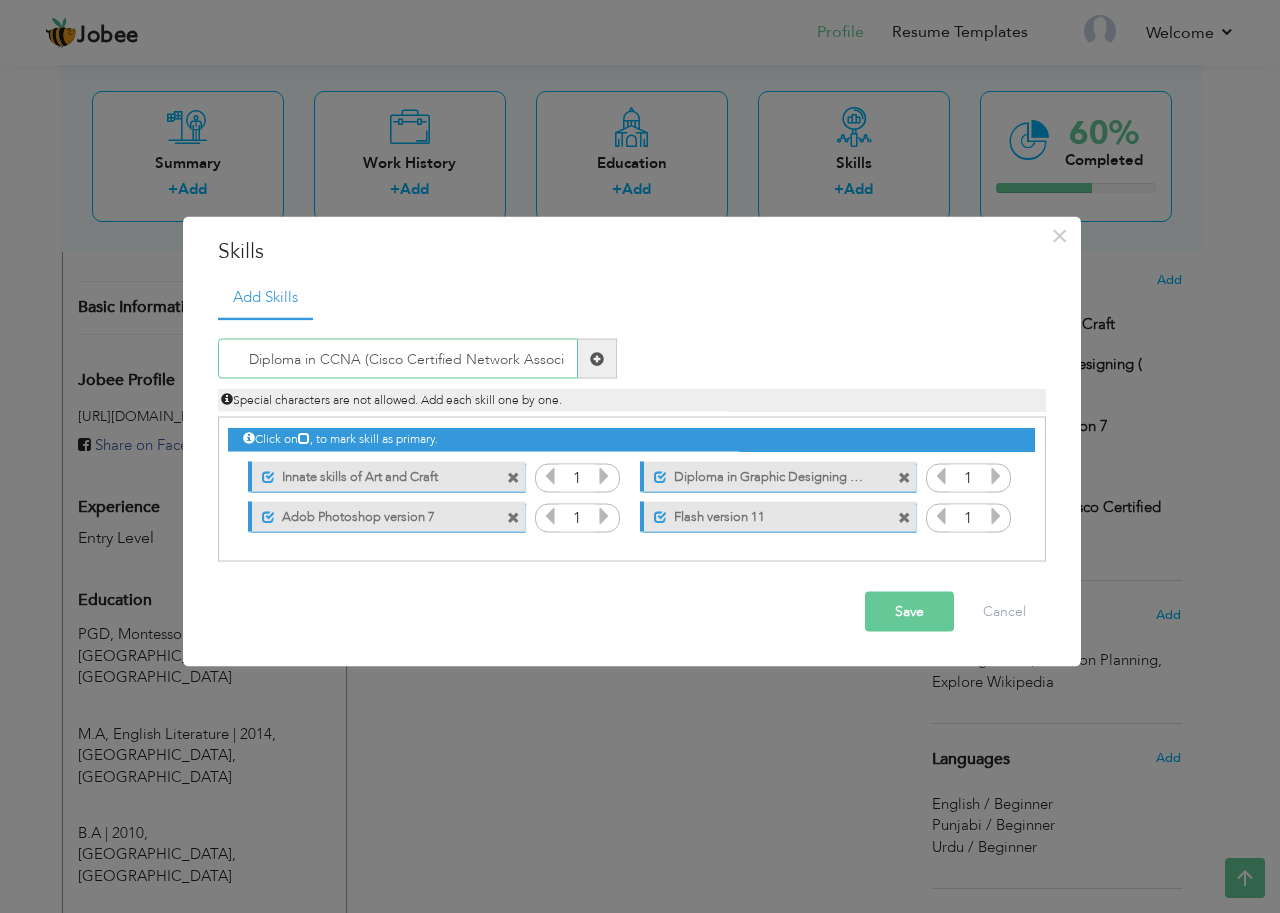 click on "	Diploma in CCNA (Cisco Certified Network Associa" at bounding box center [398, 359] 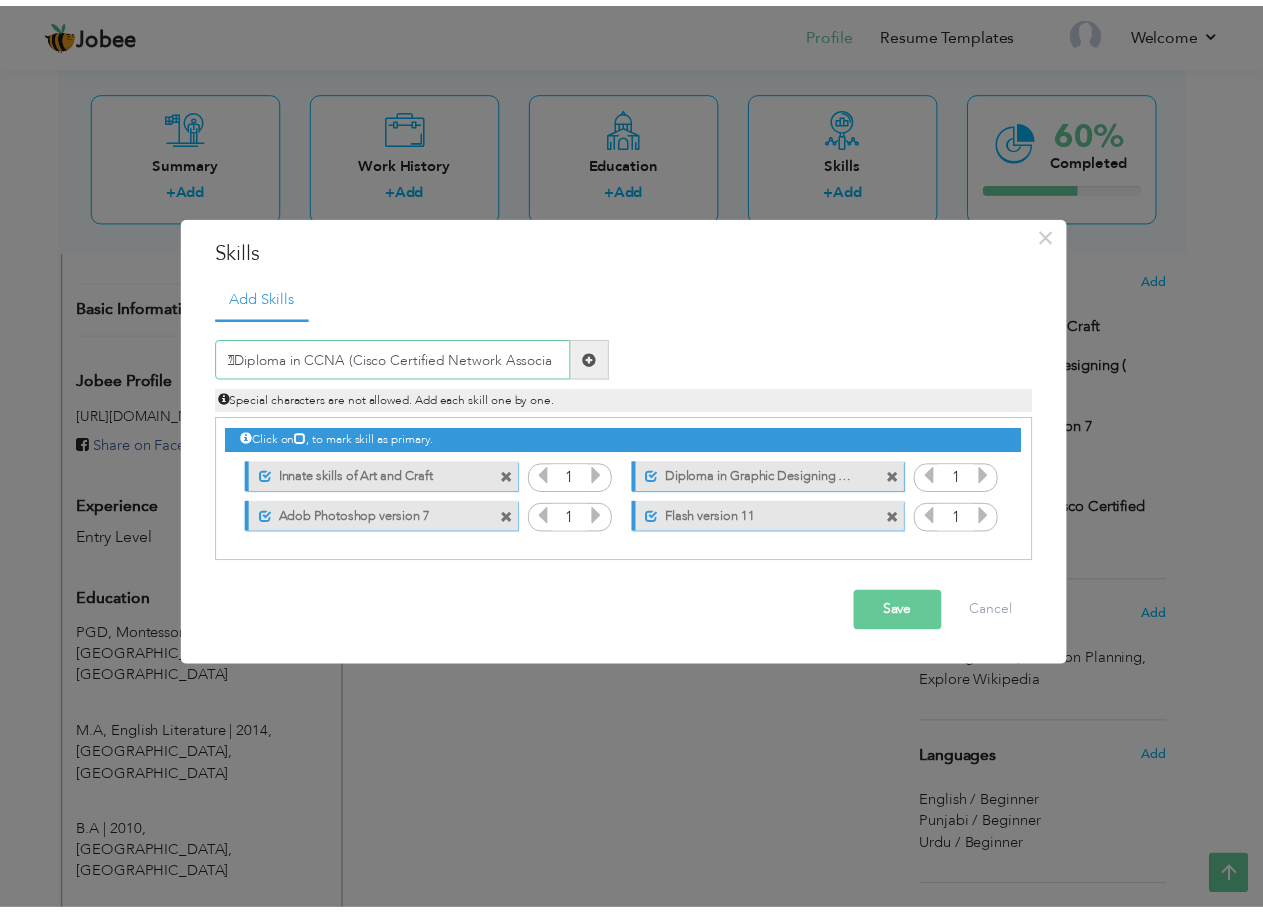 scroll, scrollTop: 0, scrollLeft: 0, axis: both 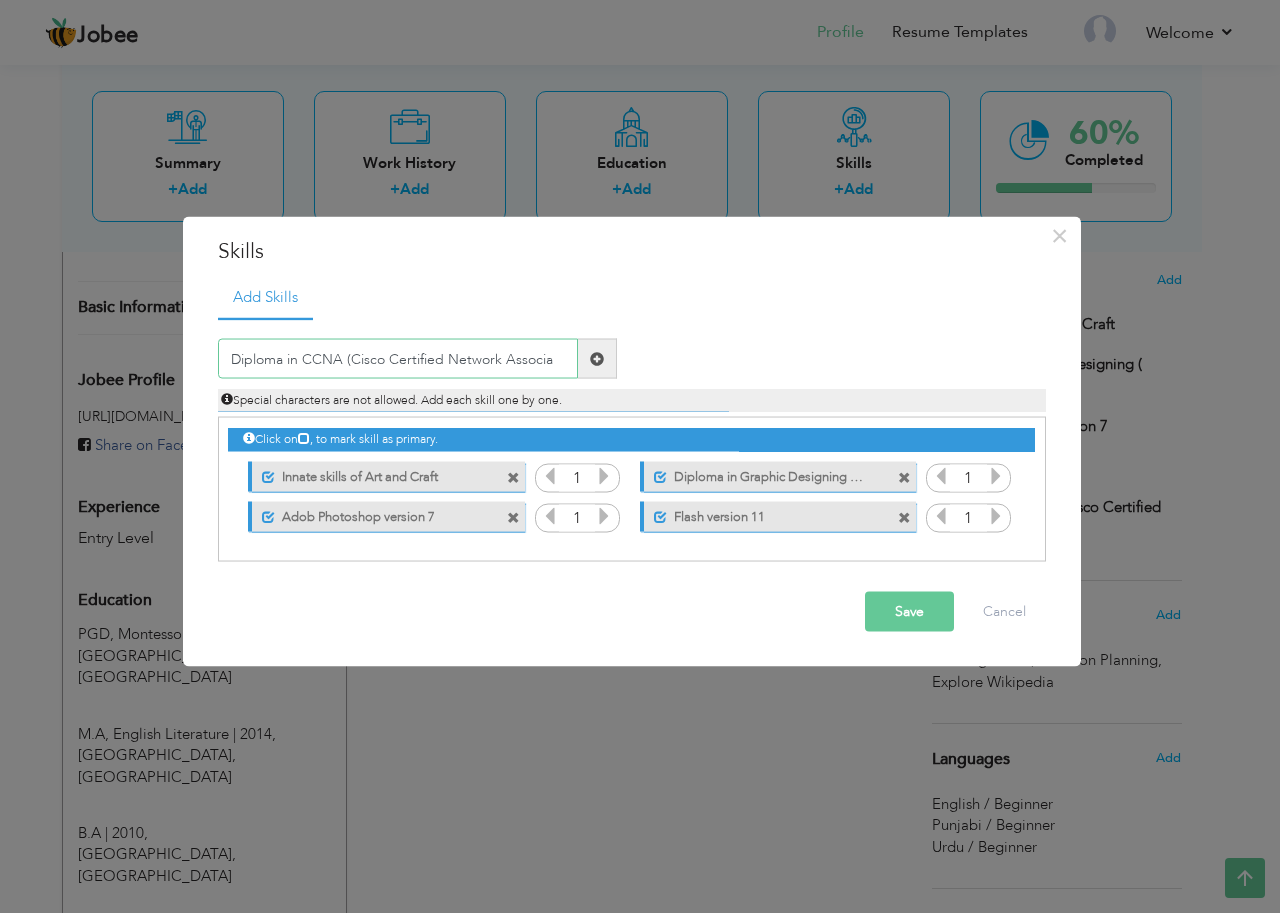 click on "Diploma in CCNA (Cisco Certified Network Associa" at bounding box center [398, 359] 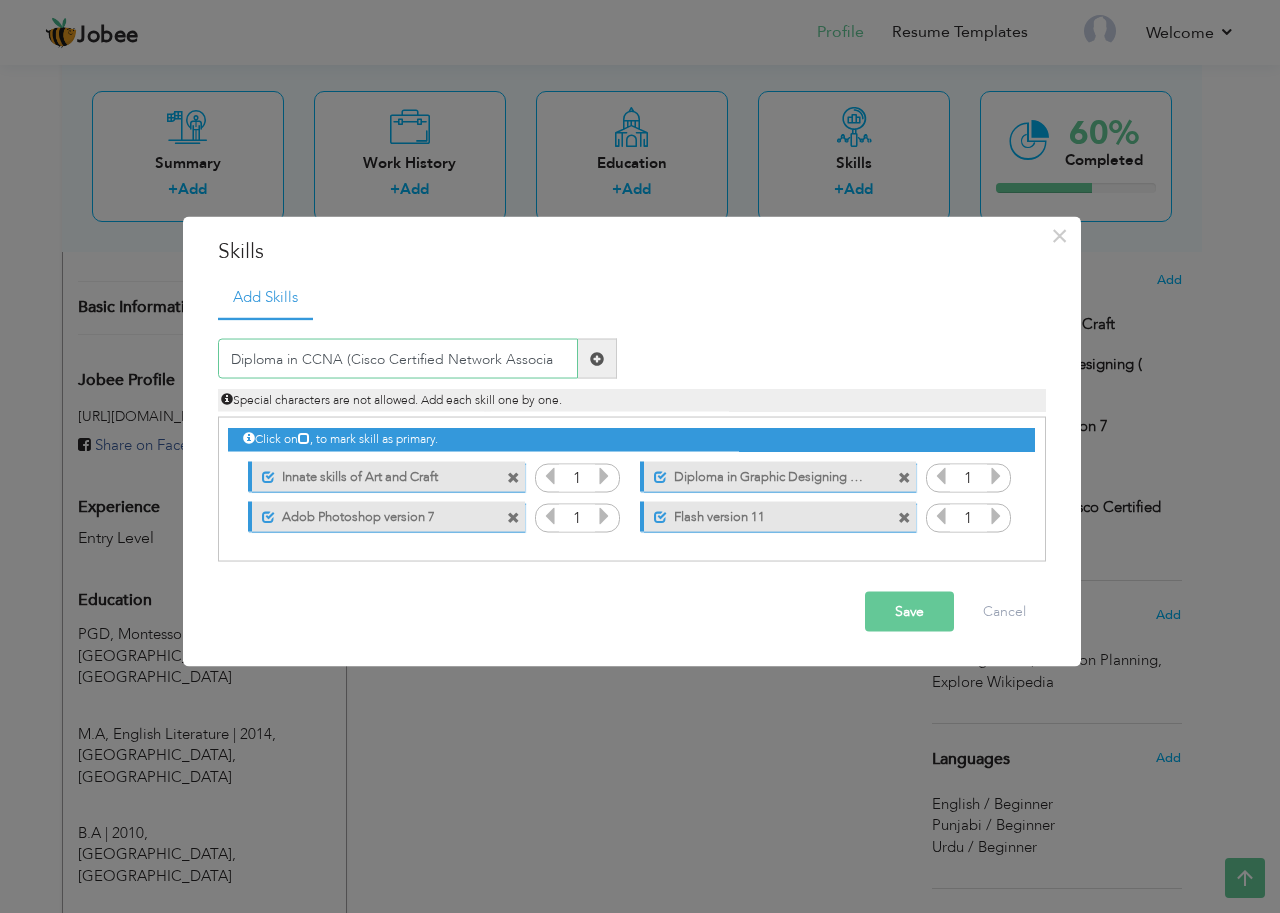 click on "Diploma in CCNA (Cisco Certified Network Associa" at bounding box center (398, 359) 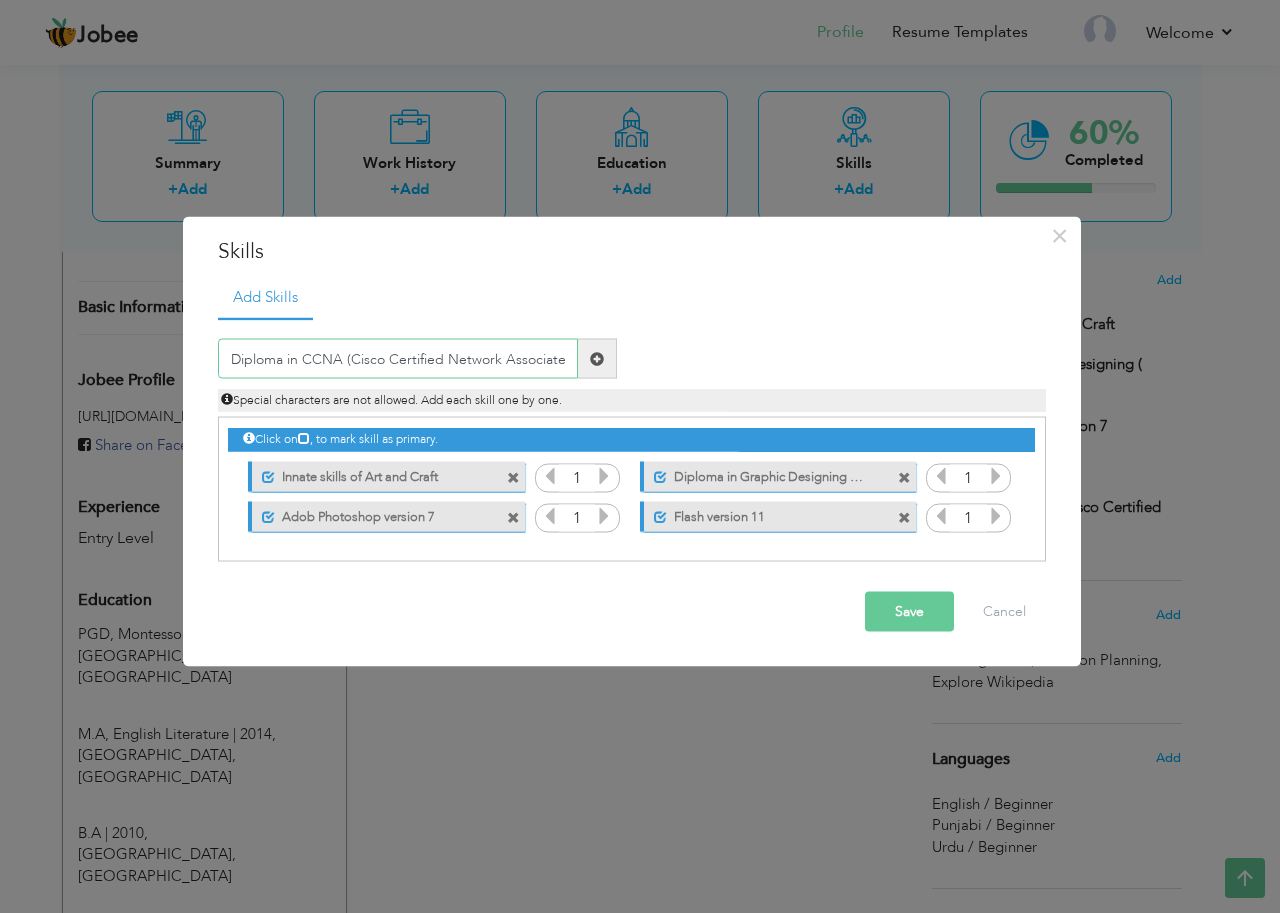 click on "Diploma in CCNA (Cisco Certified Network Associate" at bounding box center (398, 359) 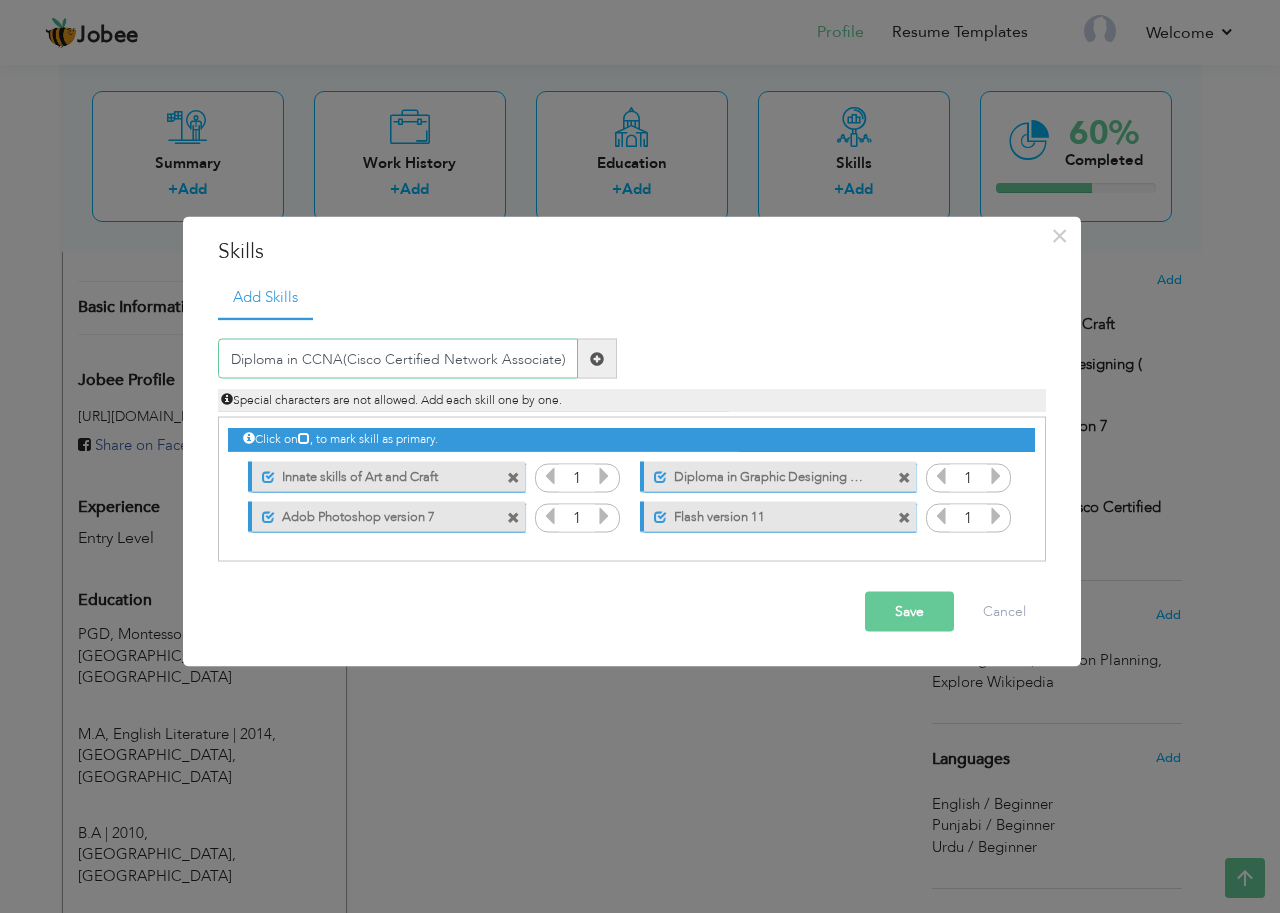 type on "Diploma in CCNA(Cisco Certified Network Associate)" 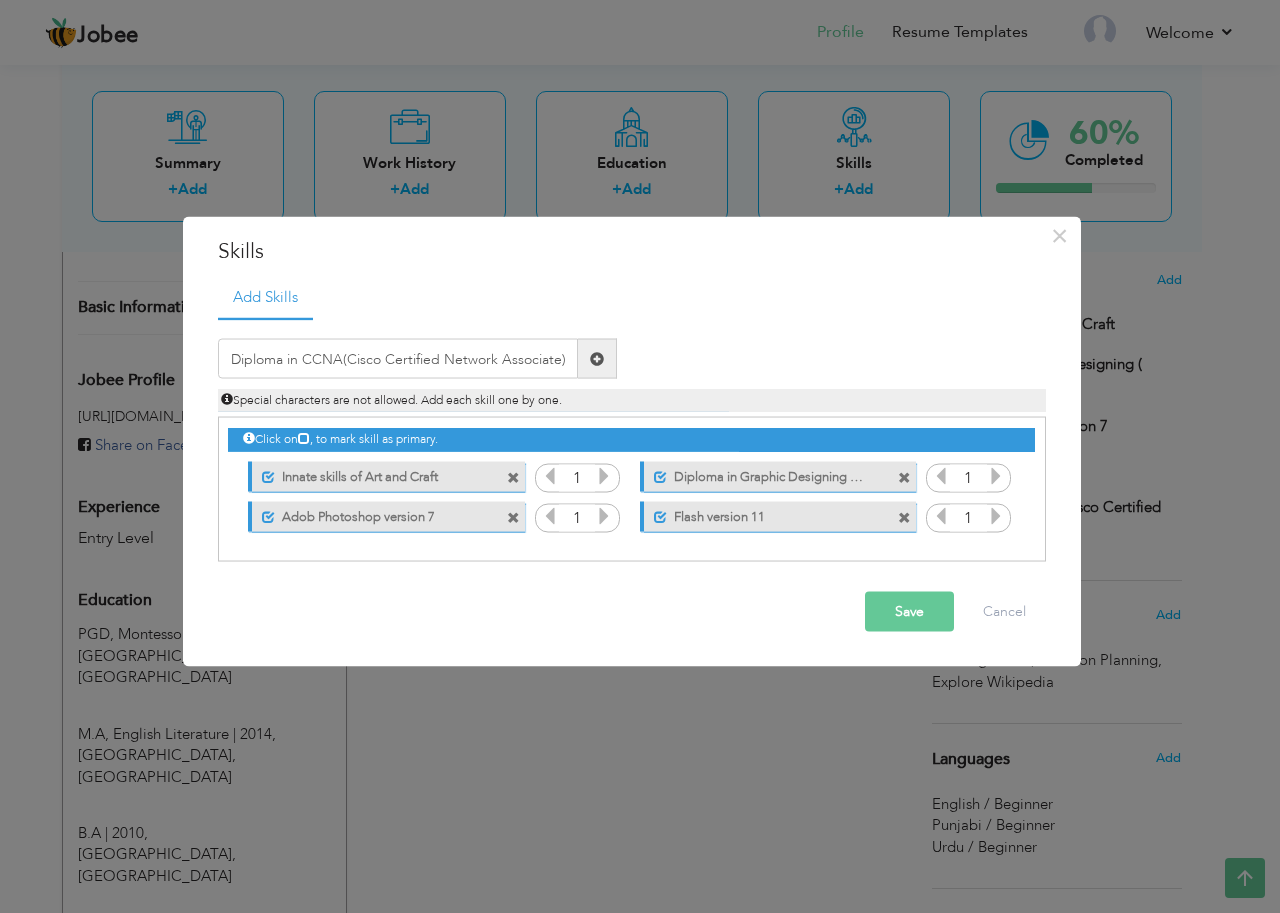 click at bounding box center (597, 358) 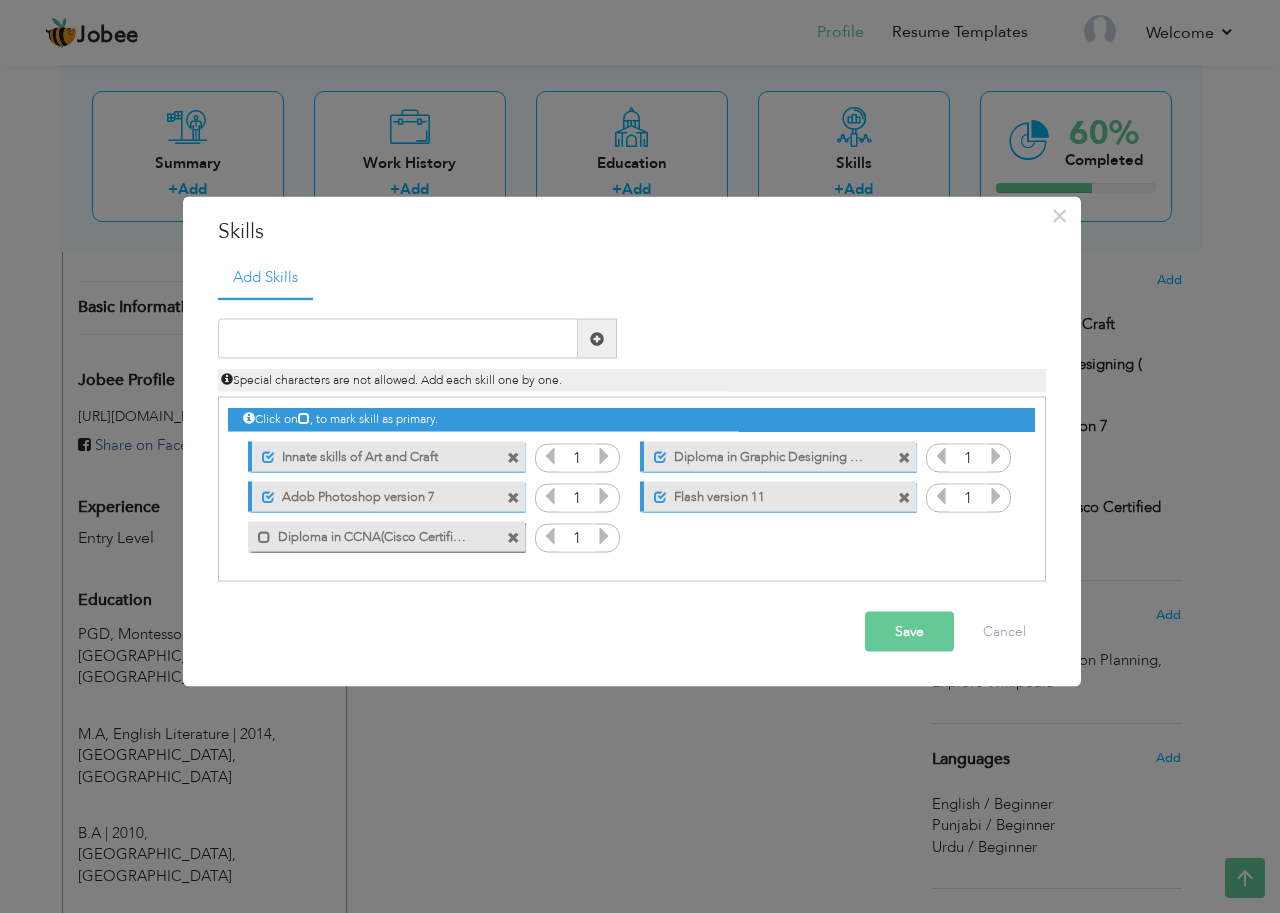 click on "Save" at bounding box center [909, 632] 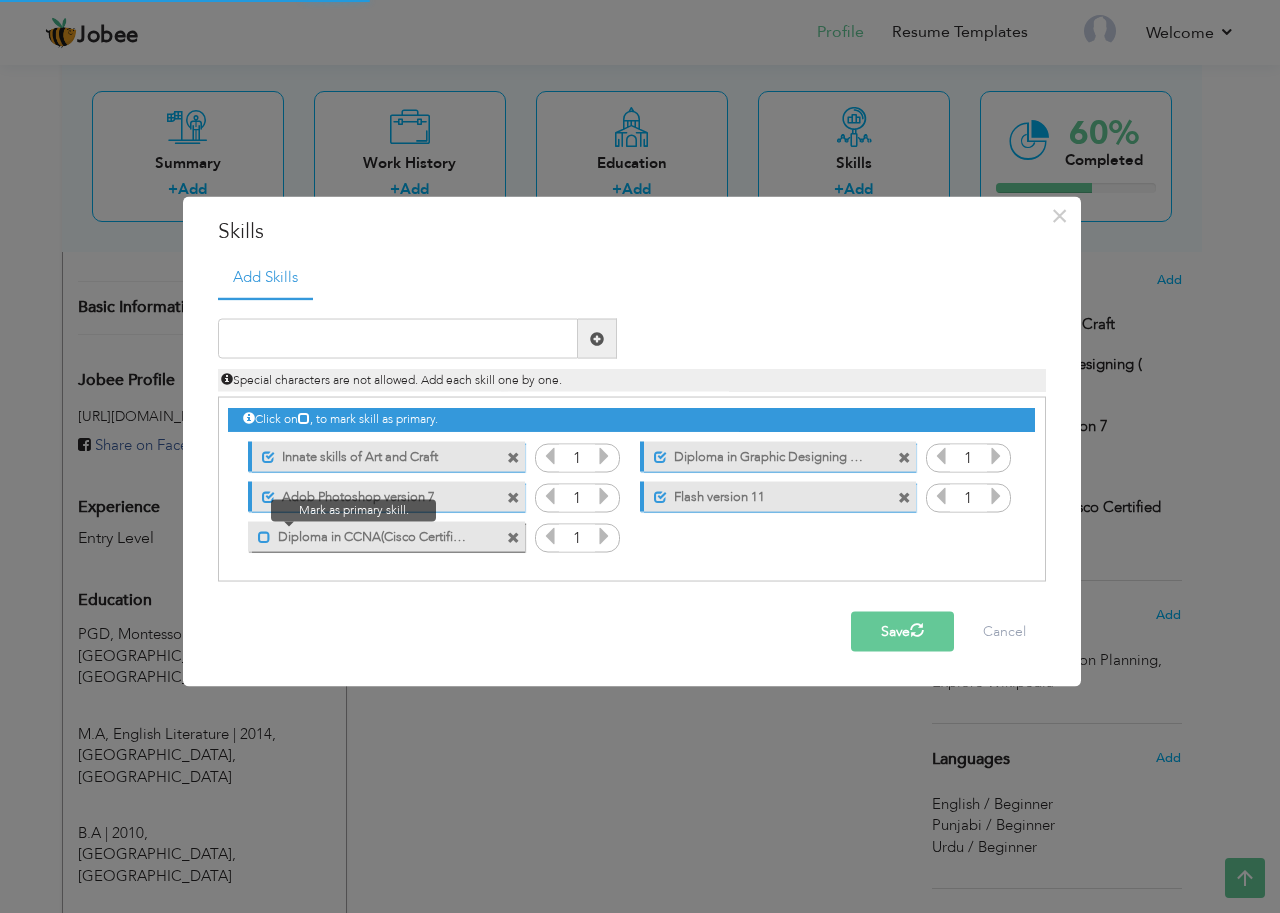 click at bounding box center [264, 536] 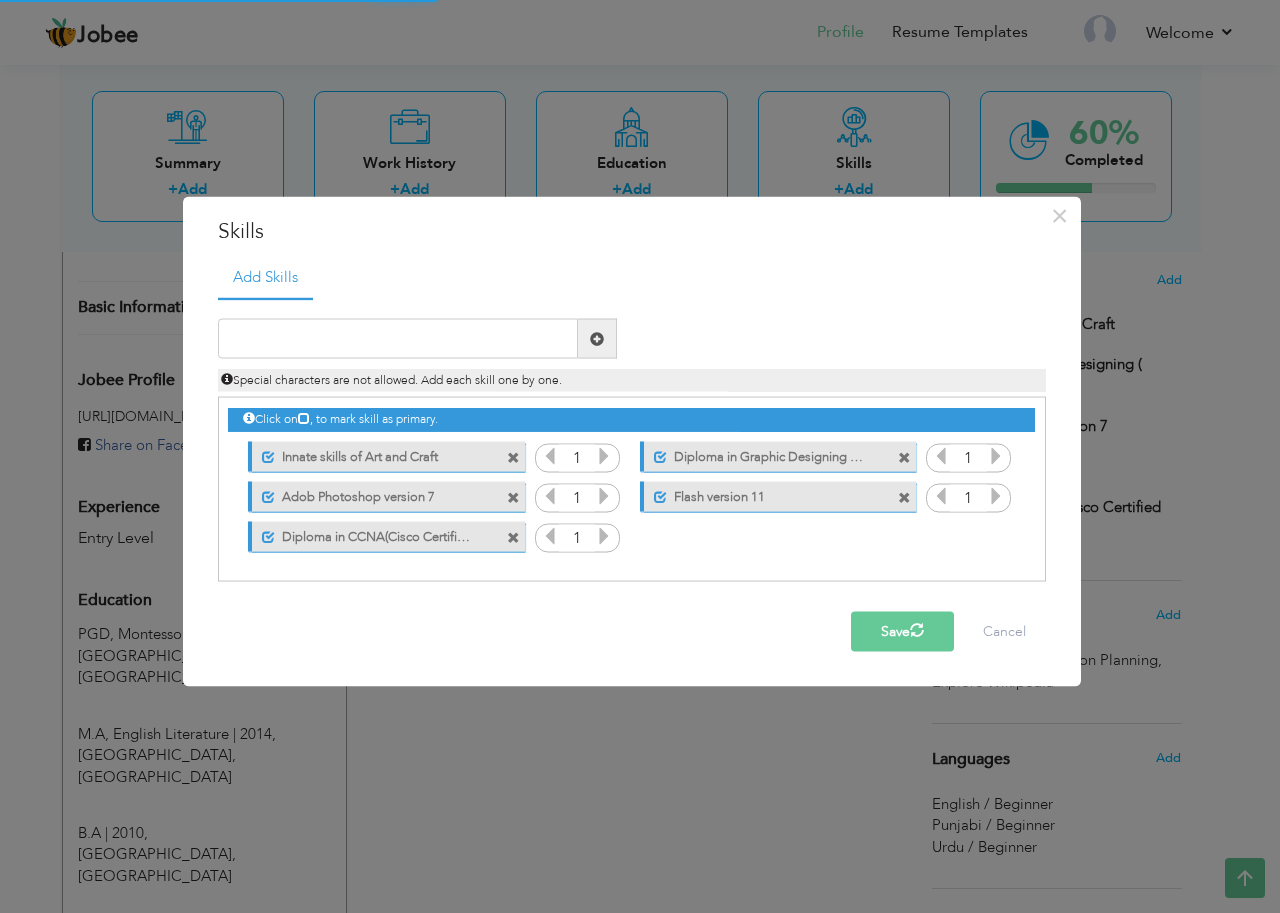 click on "Save" at bounding box center [902, 632] 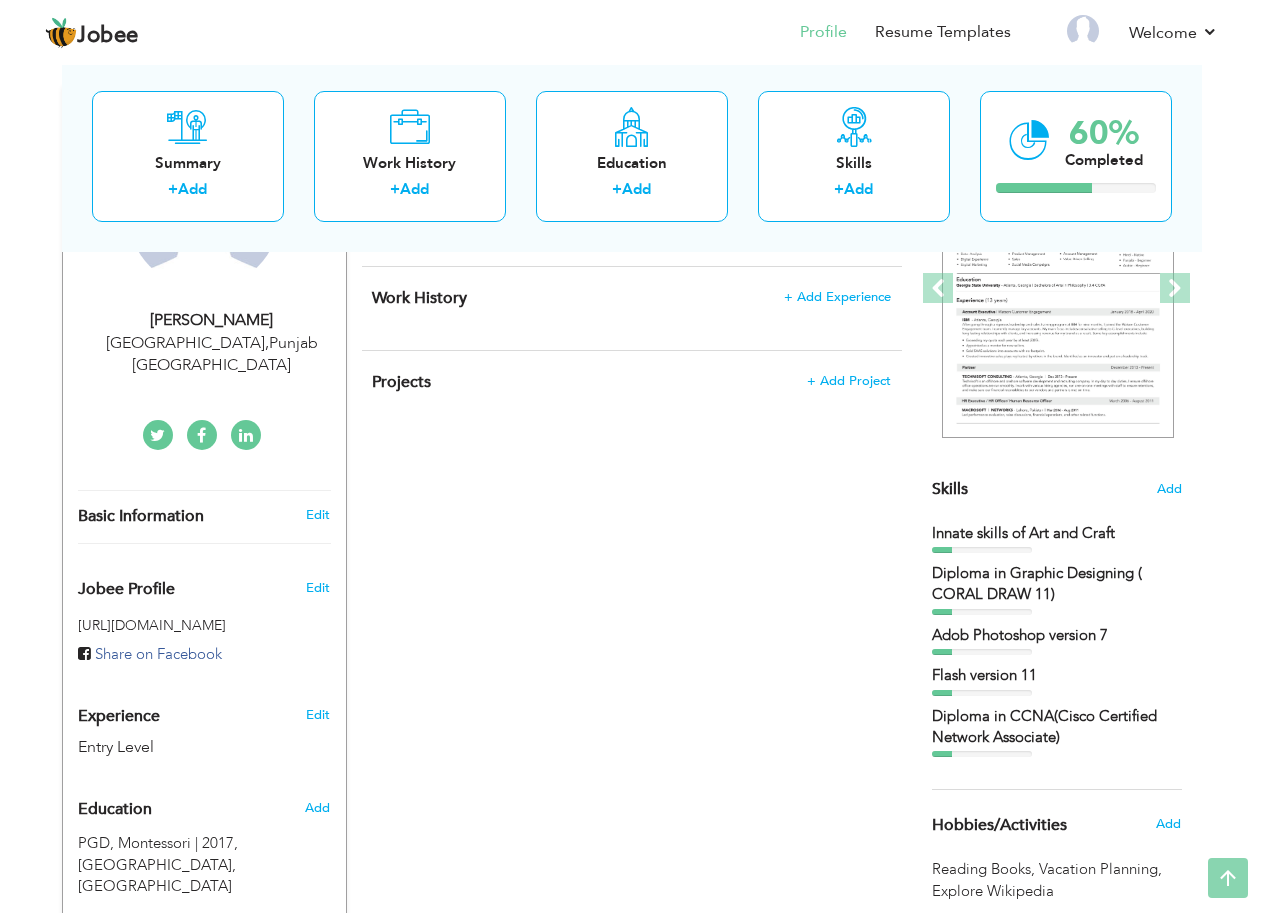 scroll, scrollTop: 0, scrollLeft: 0, axis: both 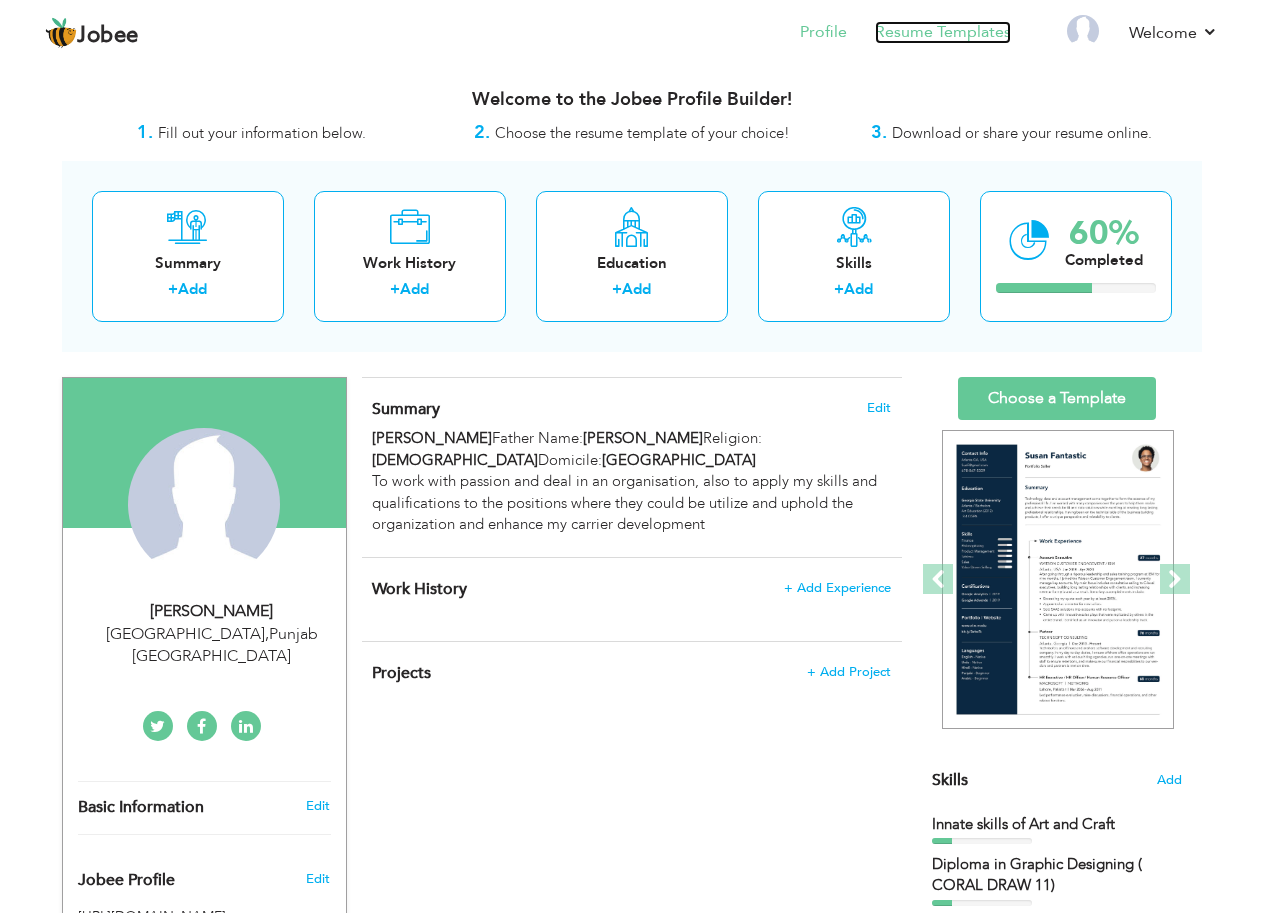 click on "Resume Templates" at bounding box center (943, 32) 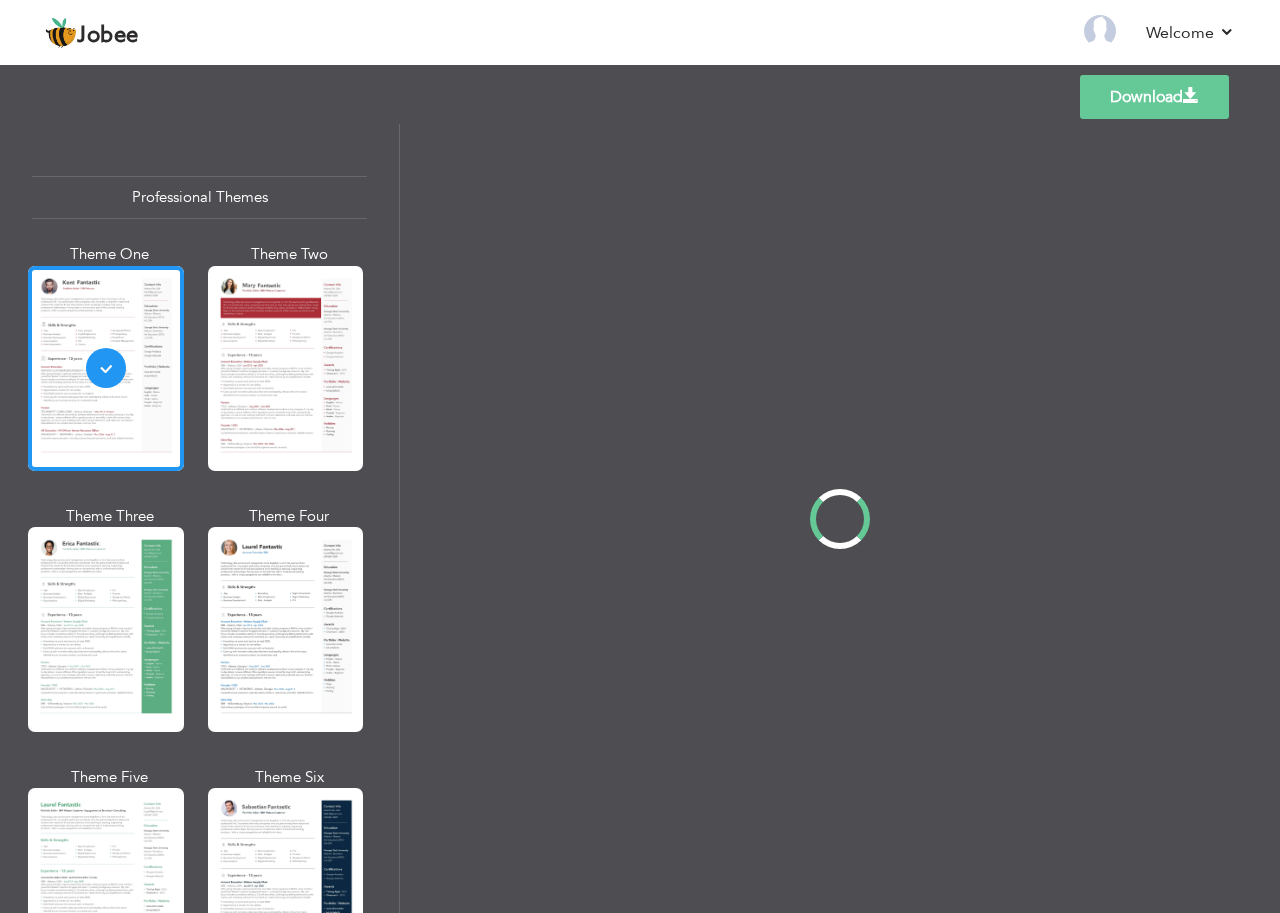 scroll, scrollTop: 0, scrollLeft: 0, axis: both 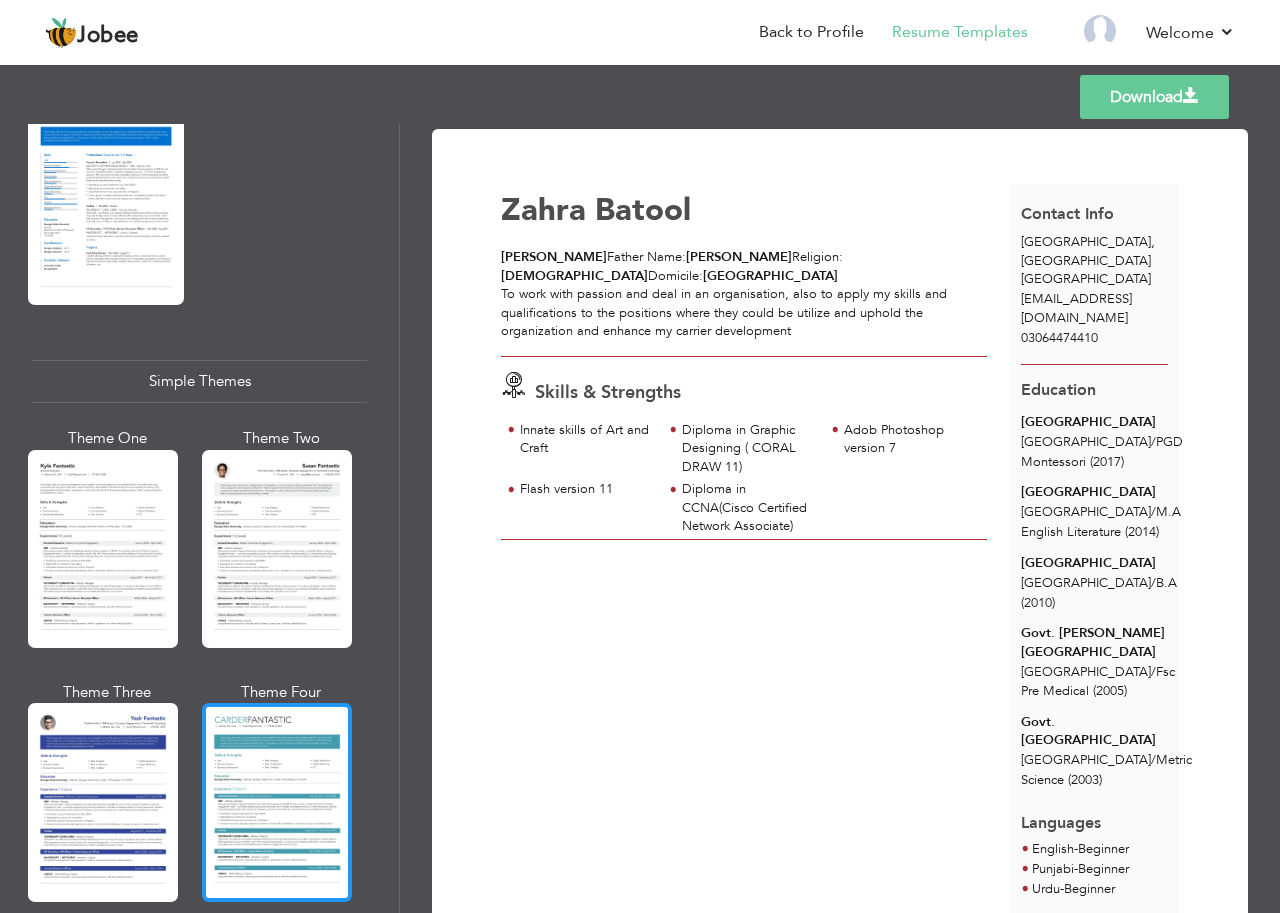click at bounding box center [277, 802] 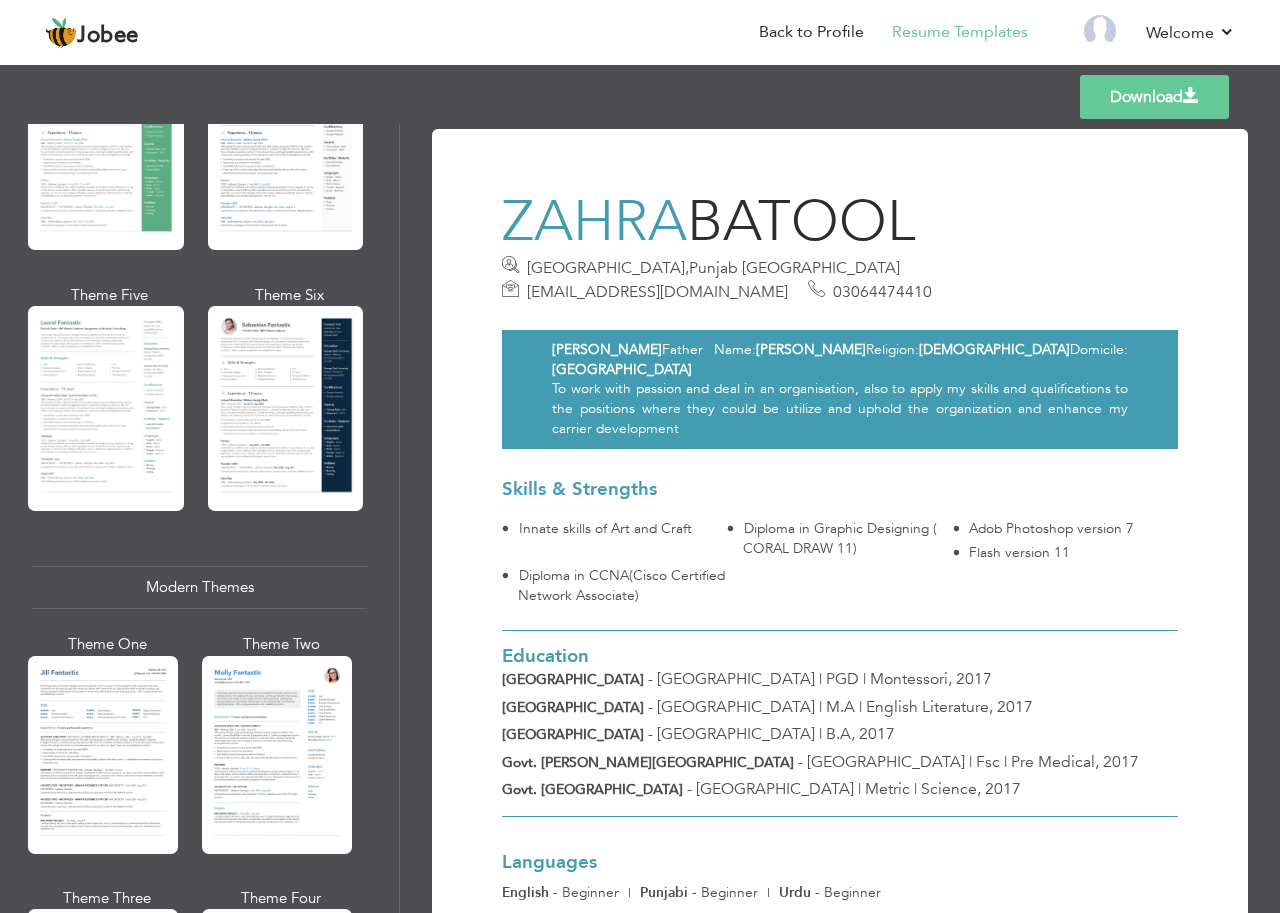scroll, scrollTop: 600, scrollLeft: 0, axis: vertical 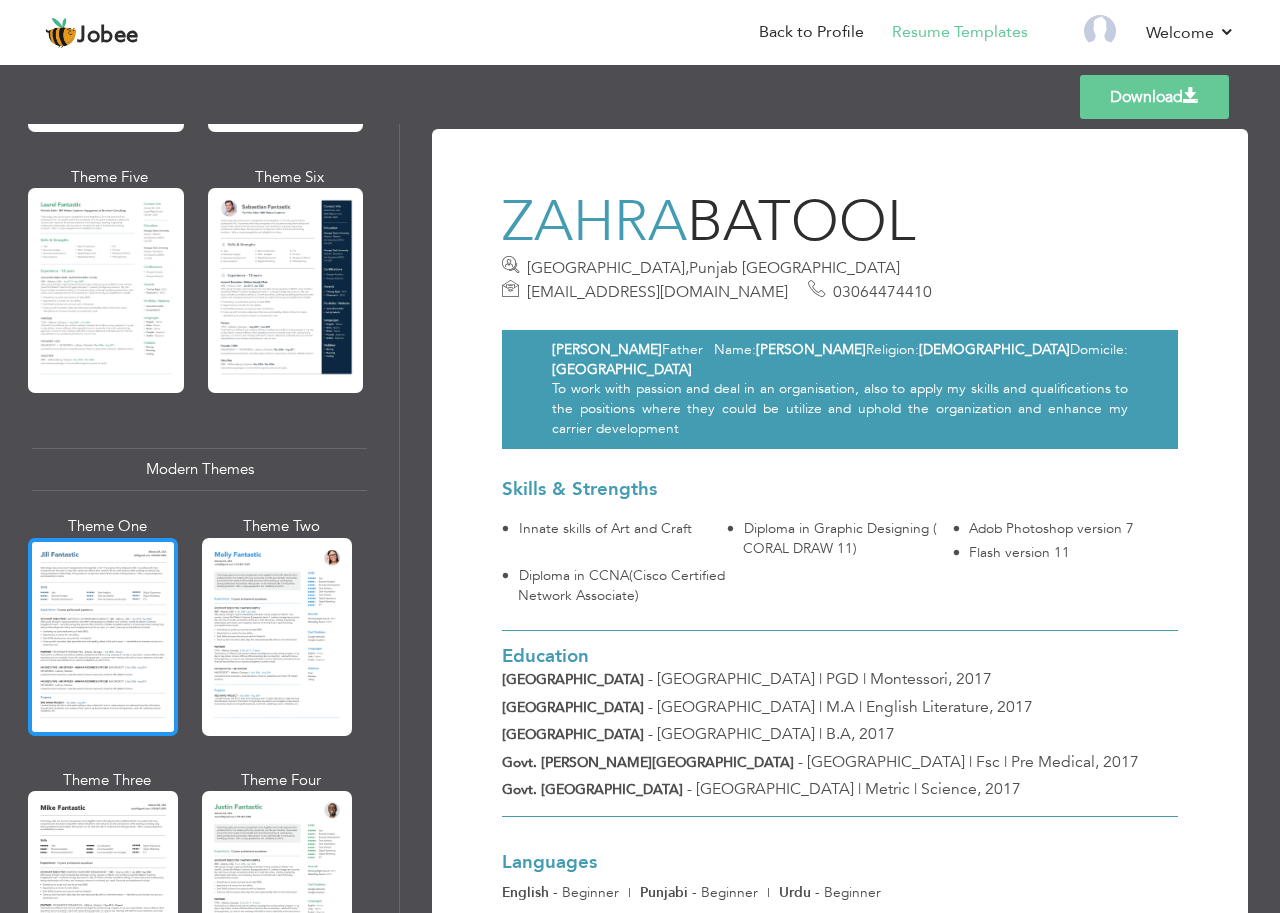 click at bounding box center (103, 637) 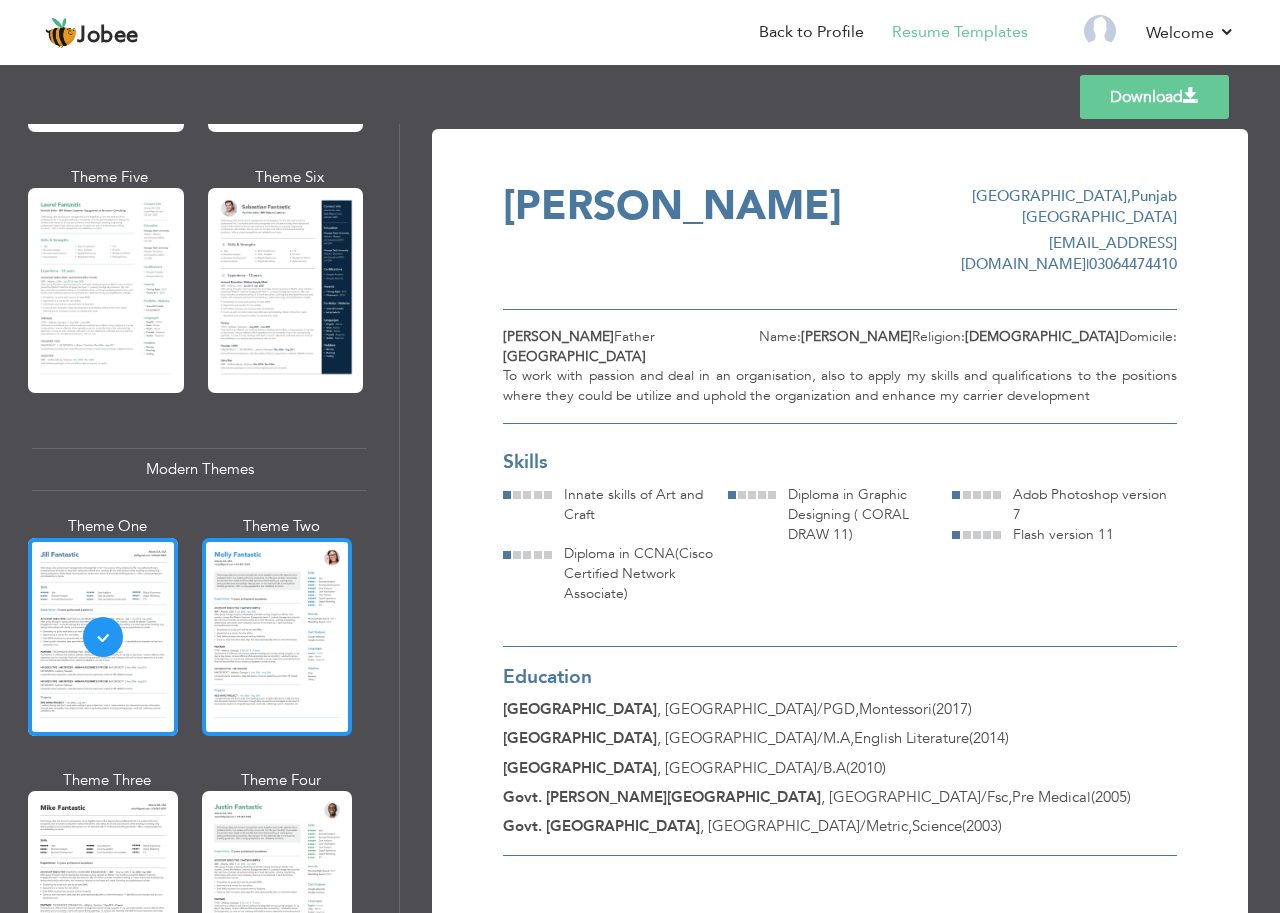click at bounding box center [277, 637] 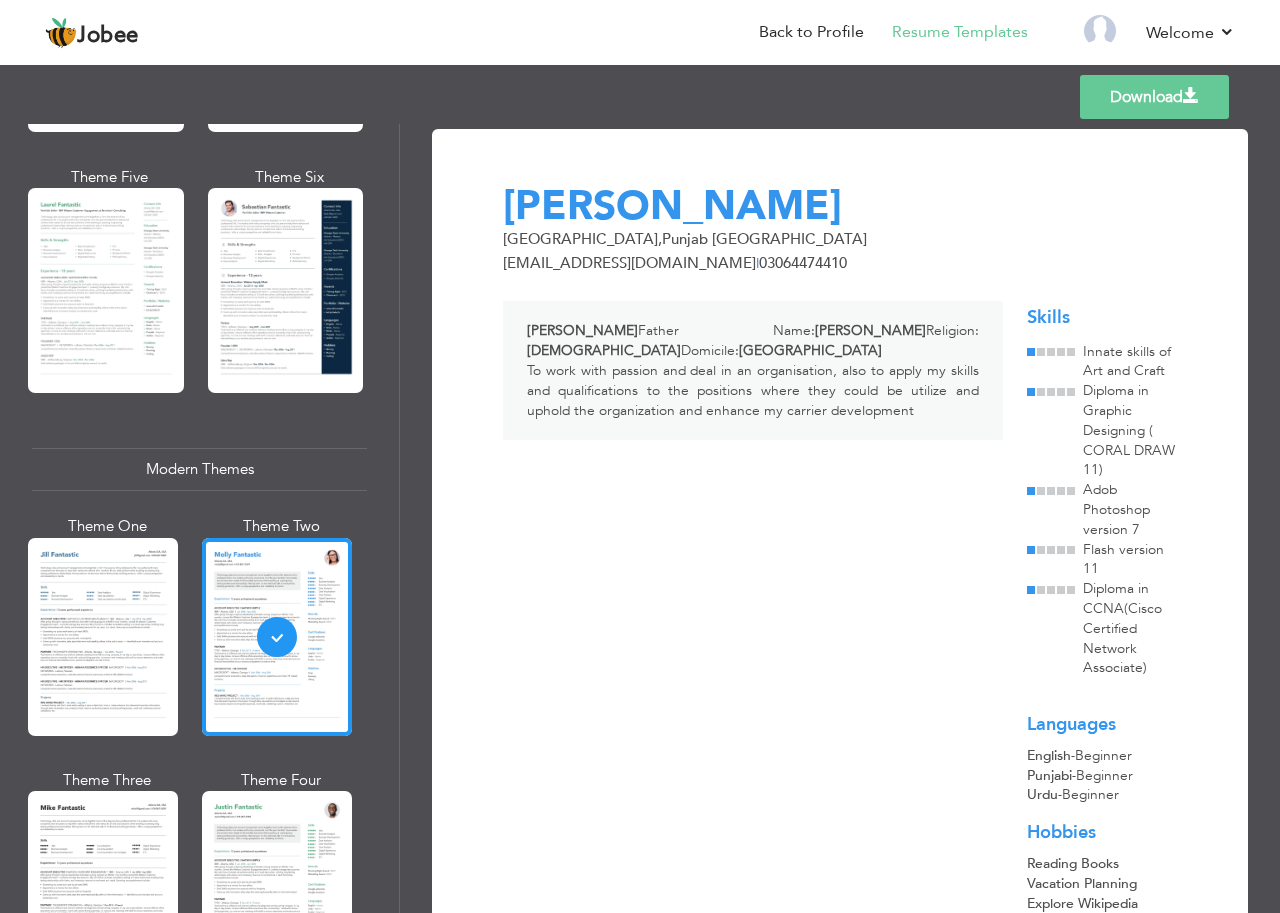 click at bounding box center [103, 637] 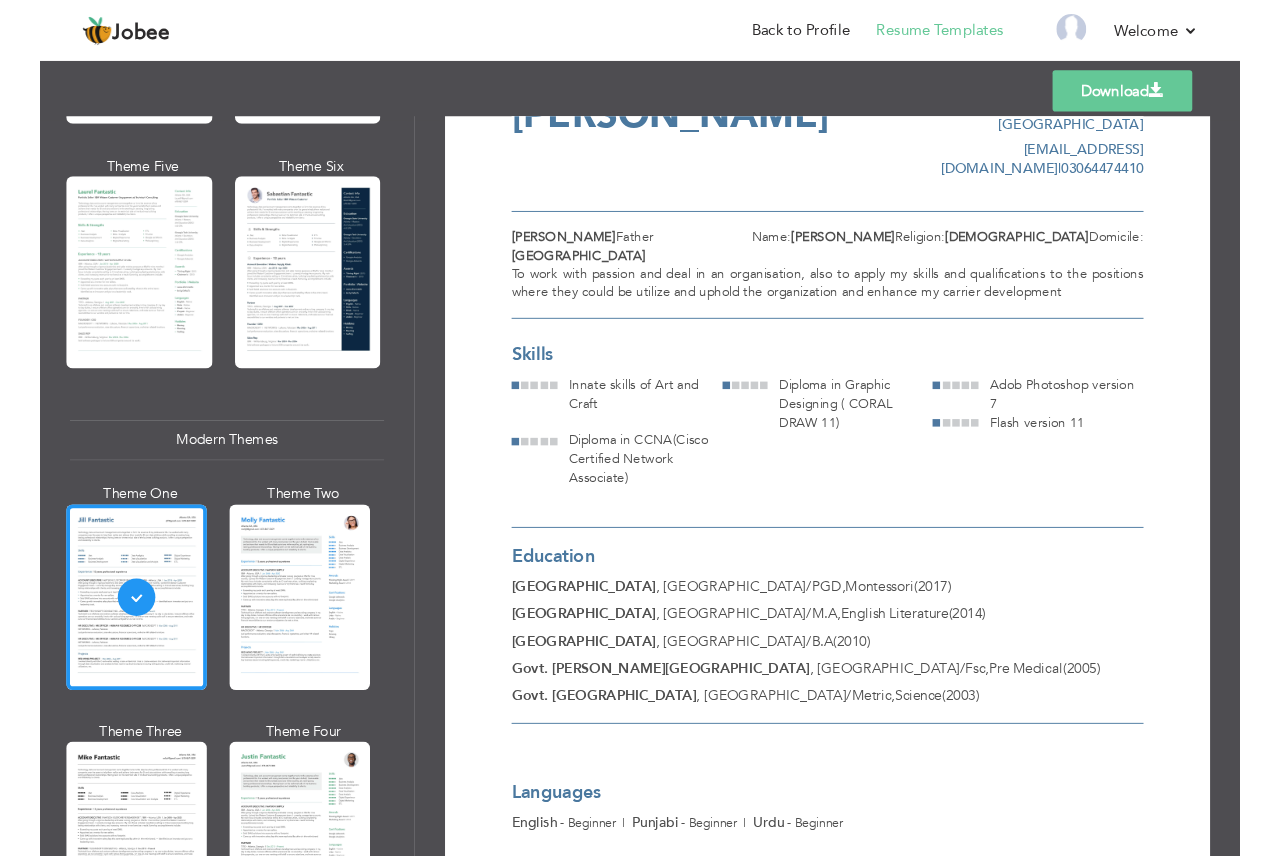 scroll, scrollTop: 185, scrollLeft: 0, axis: vertical 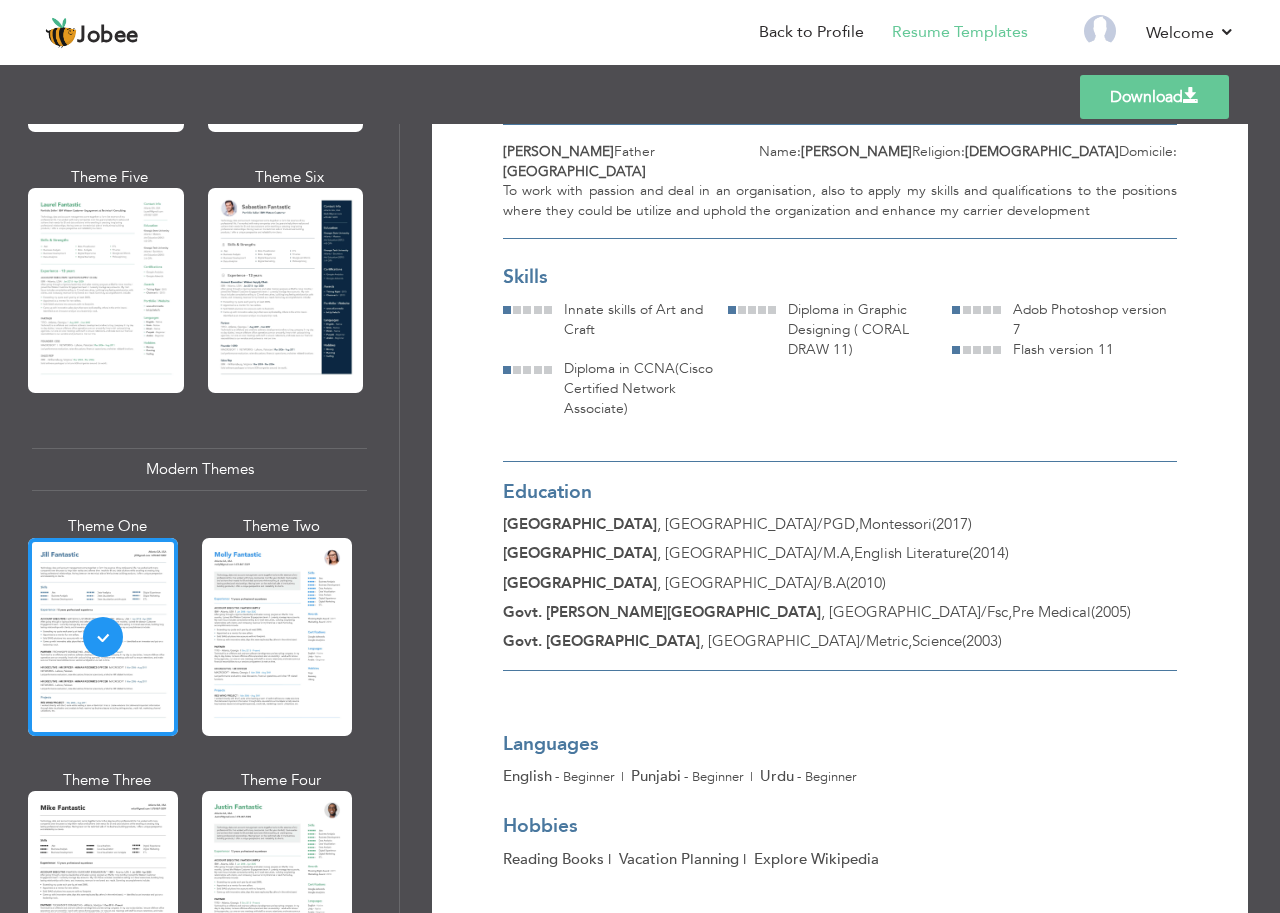 click on "Download" at bounding box center (1154, 97) 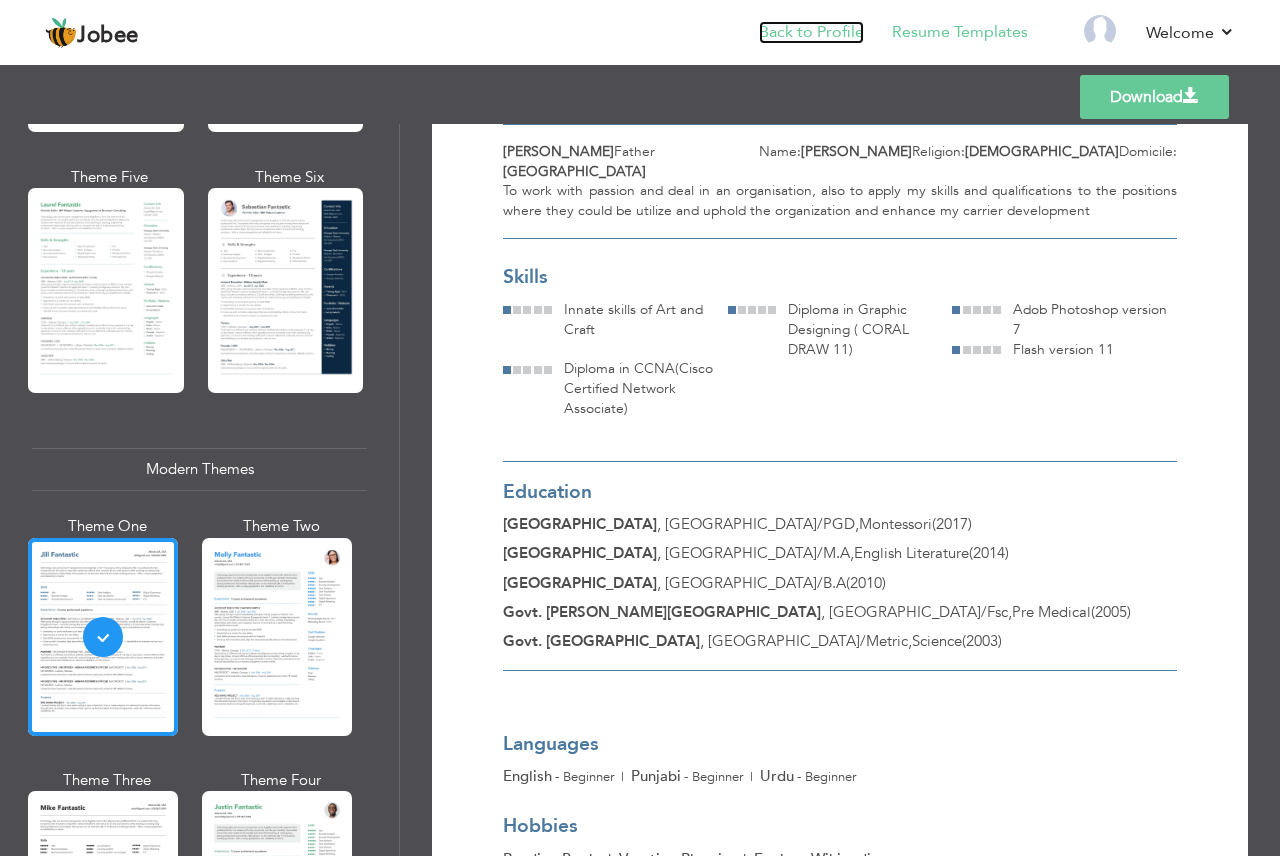 click on "Back to Profile" at bounding box center [811, 32] 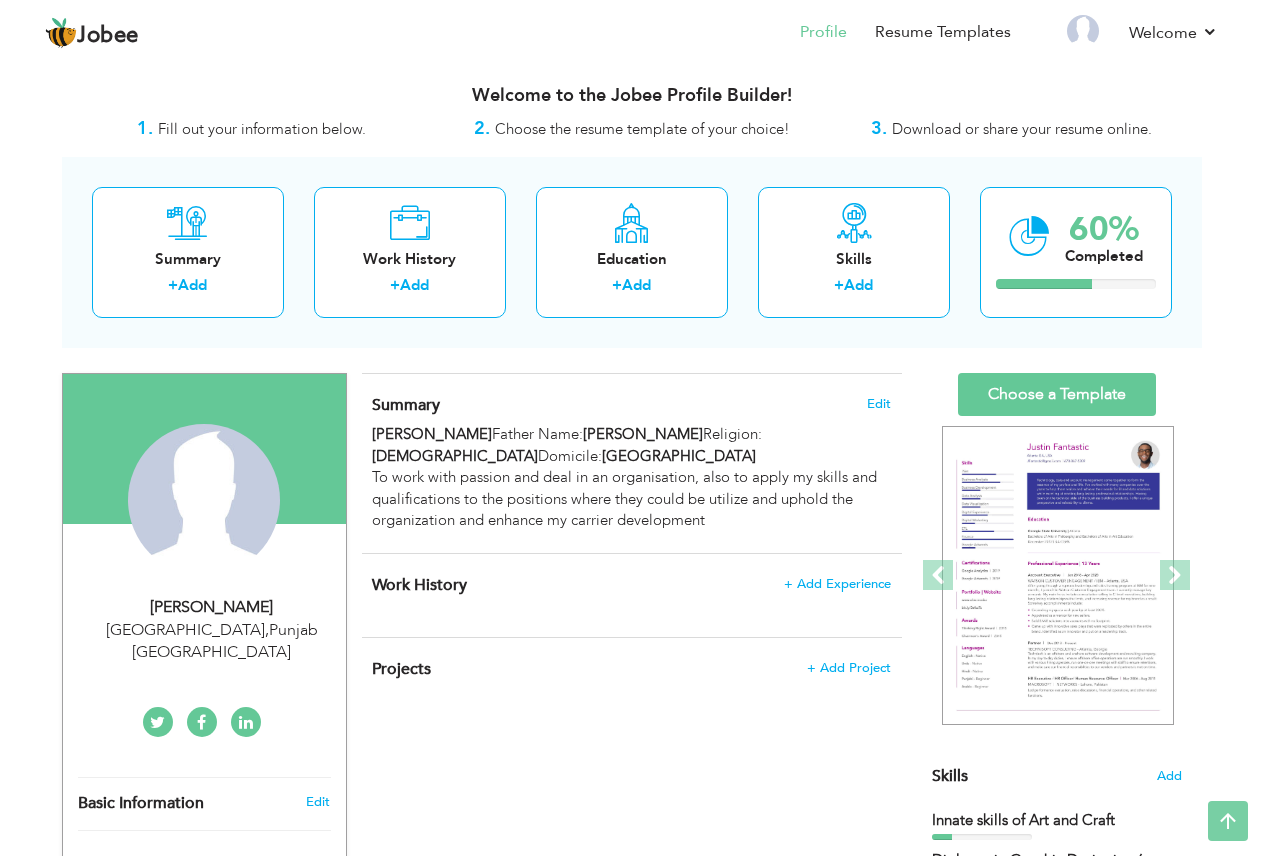 scroll, scrollTop: 0, scrollLeft: 0, axis: both 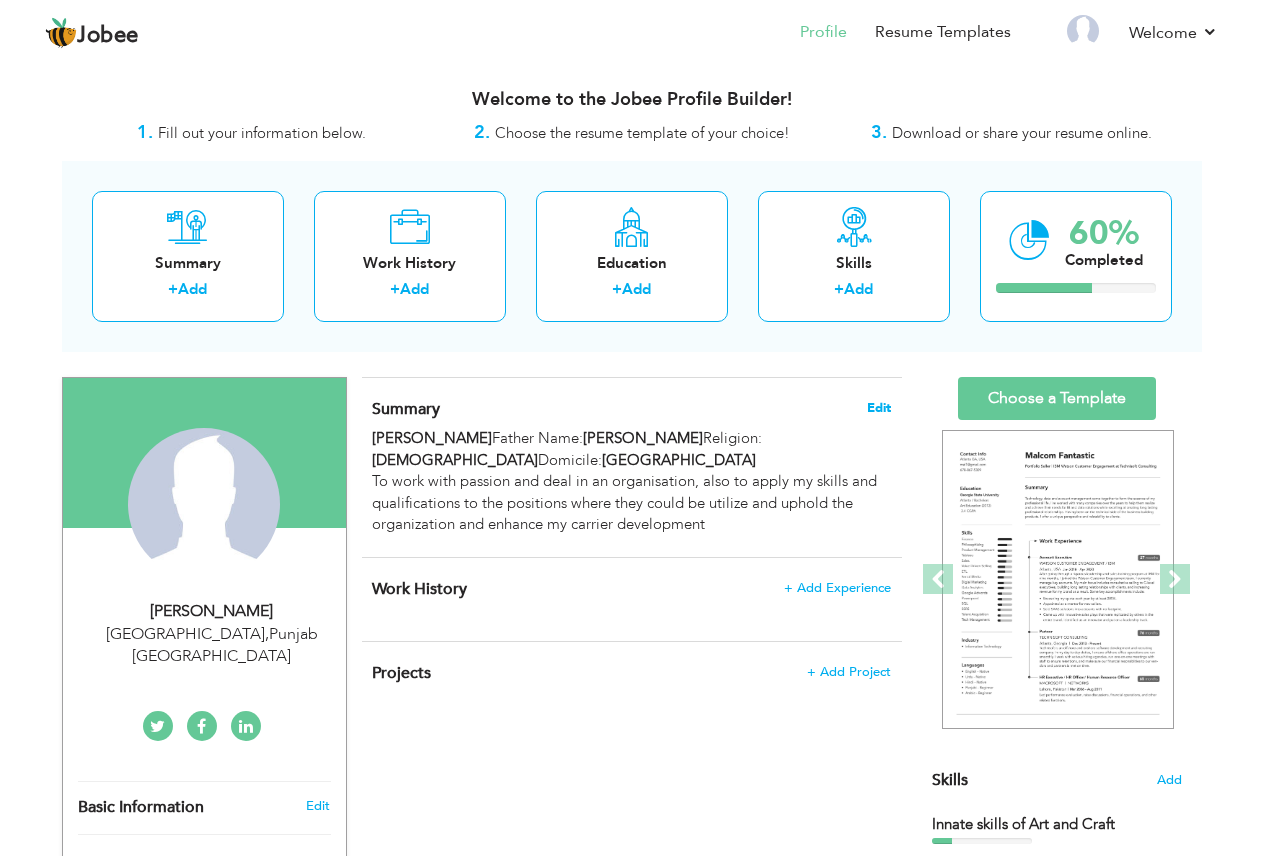 click on "Edit" at bounding box center (879, 408) 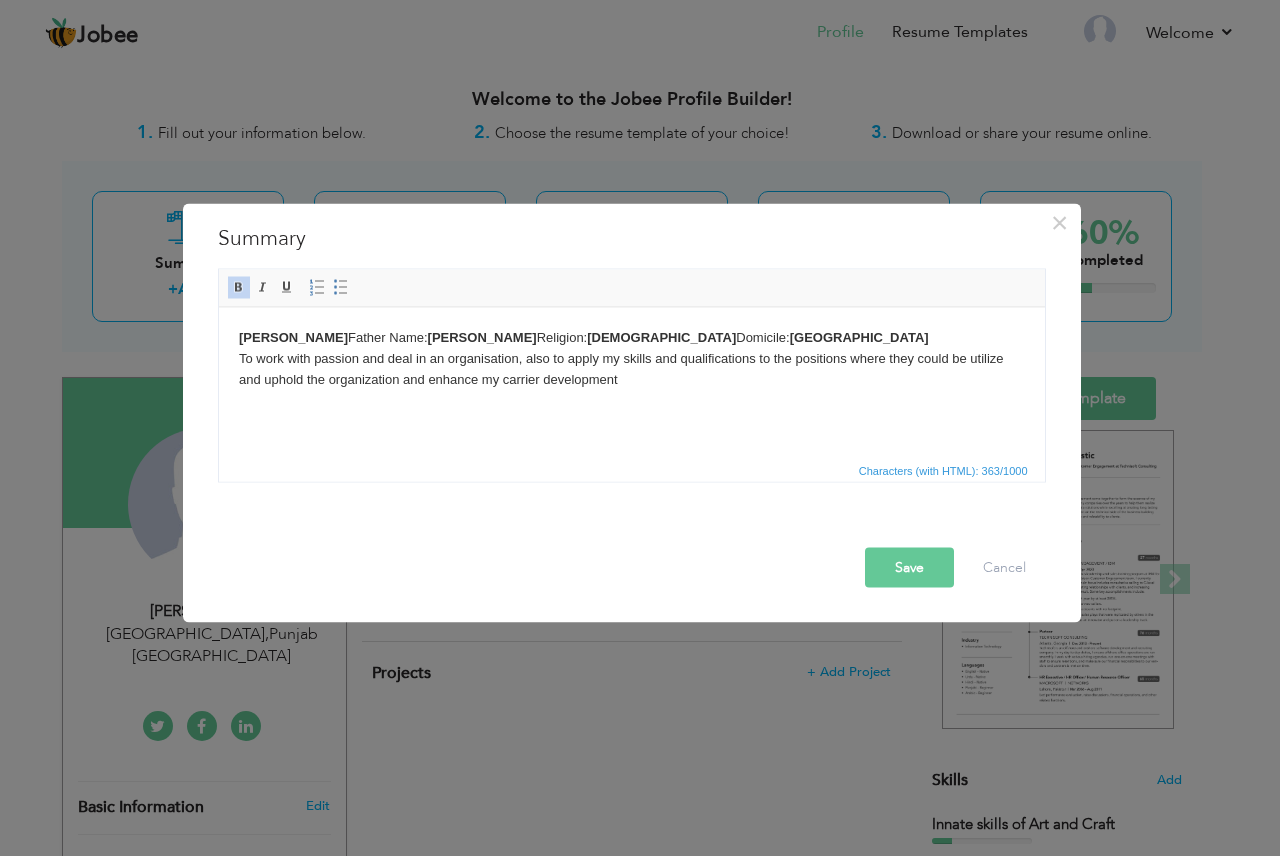 click on "Zahra Batool  Father Name:  Rahat Ali  Religion:  Islam   Domicile:  Punjab To work with passion and deal in an organisation, also to apply my skills and qualifications to the positions where they could be utilize and uphold the organization and enhance my carrier development" at bounding box center [631, 358] 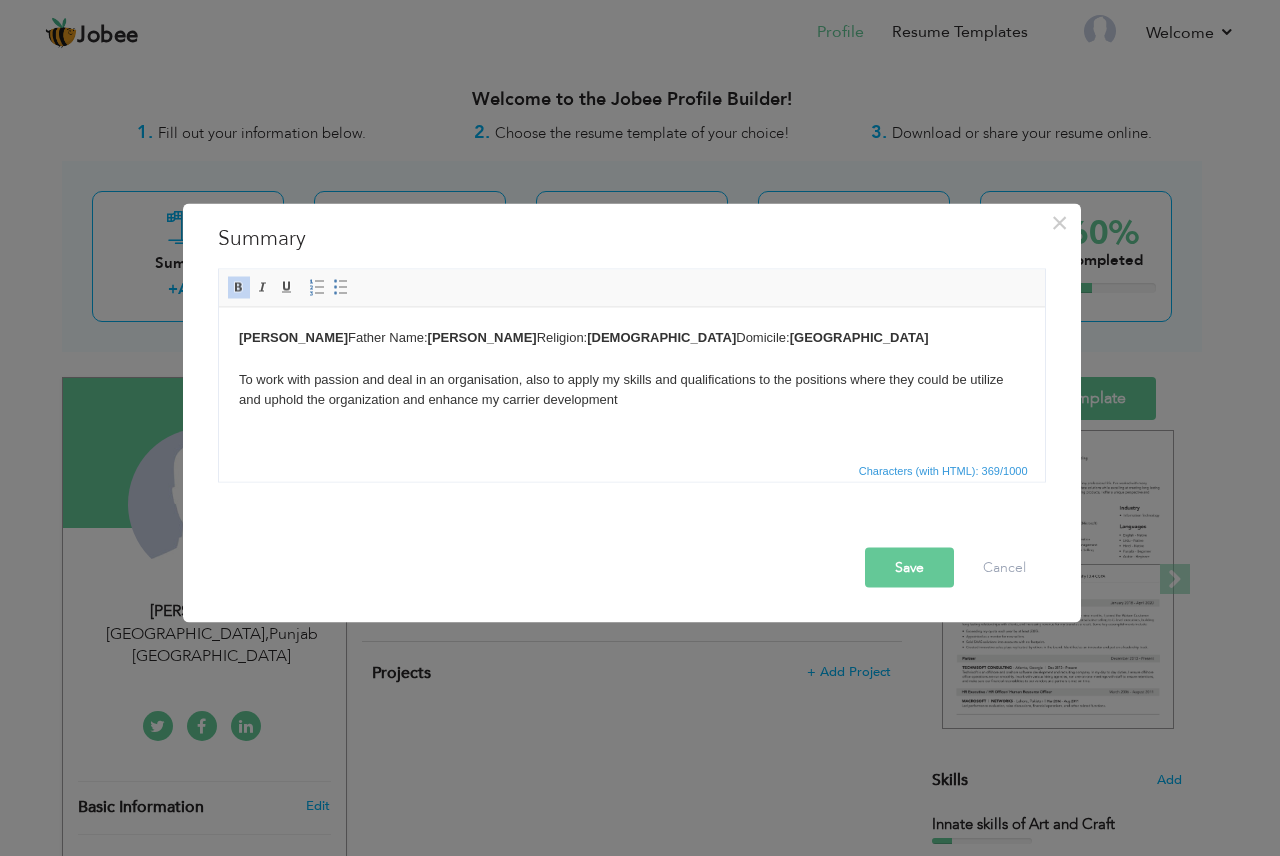 type 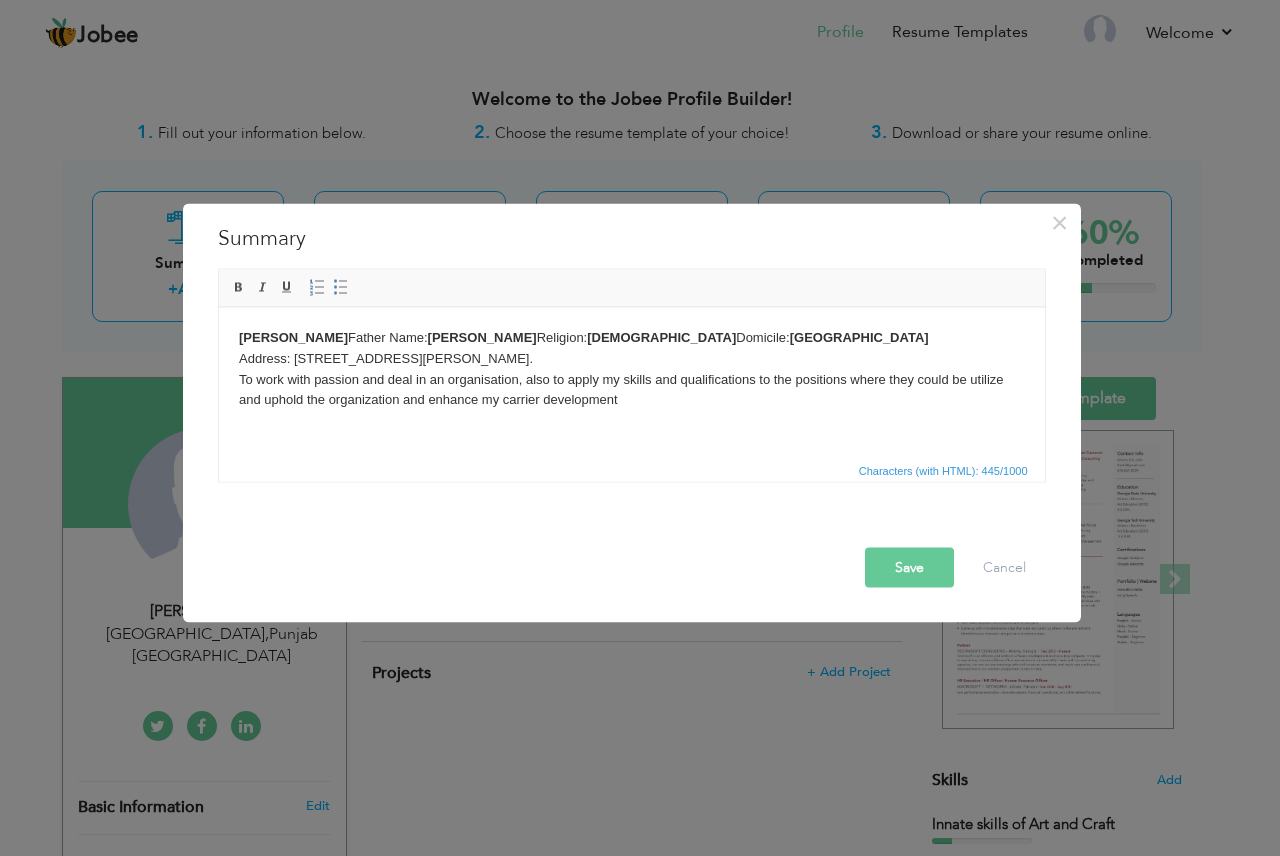 click on "Zahra Batool  Father Name:  Rahat Ali  Religion:  Islam   Domicile:  Punjab Address: House # 2/6, White House, Lane-1 Zaman Park Sunder Das Road Lahore. To work with passion and deal in an organisation, also to apply my skills and qualifications to the positions where they could be utilize and uphold the organization and enhance my carrier development" at bounding box center [631, 368] 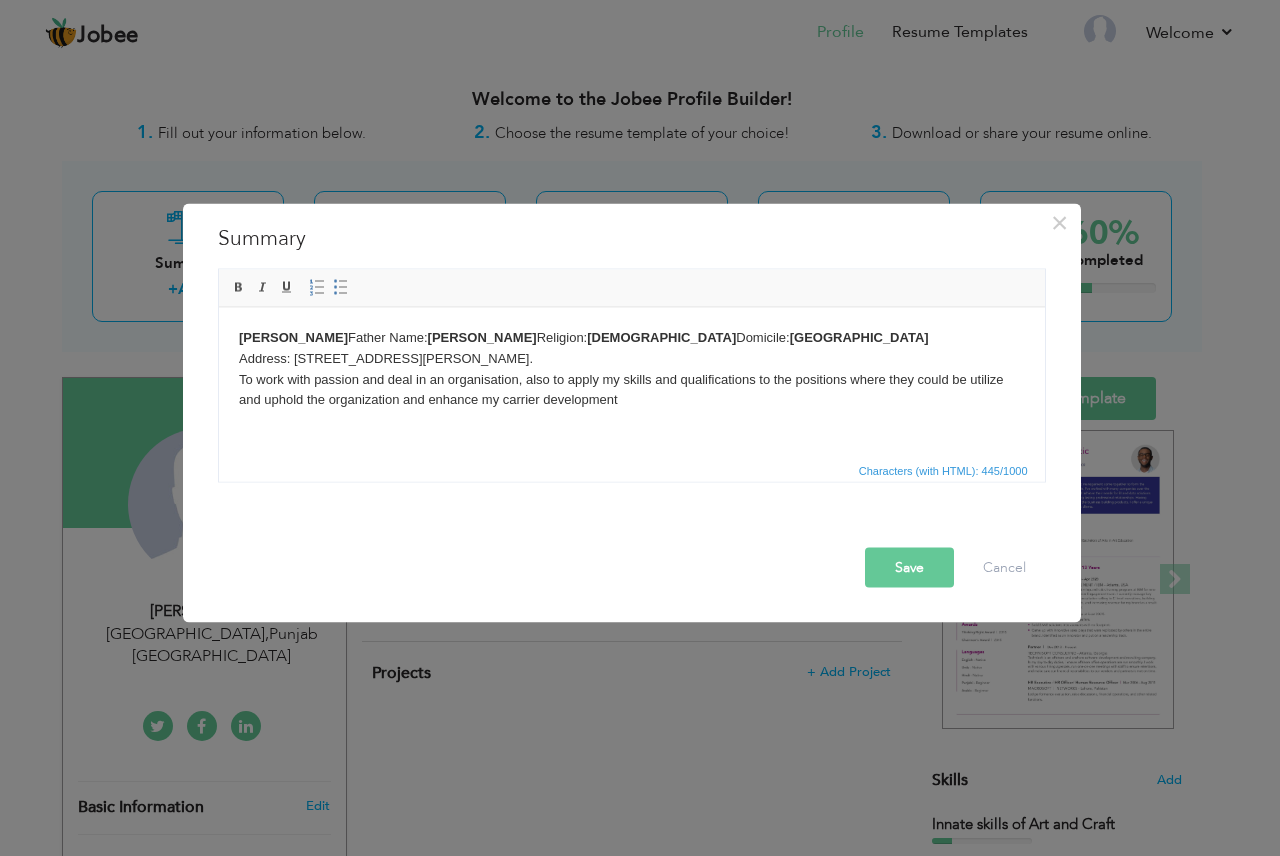 drag, startPoint x: 294, startPoint y: 355, endPoint x: 717, endPoint y: 350, distance: 423.02954 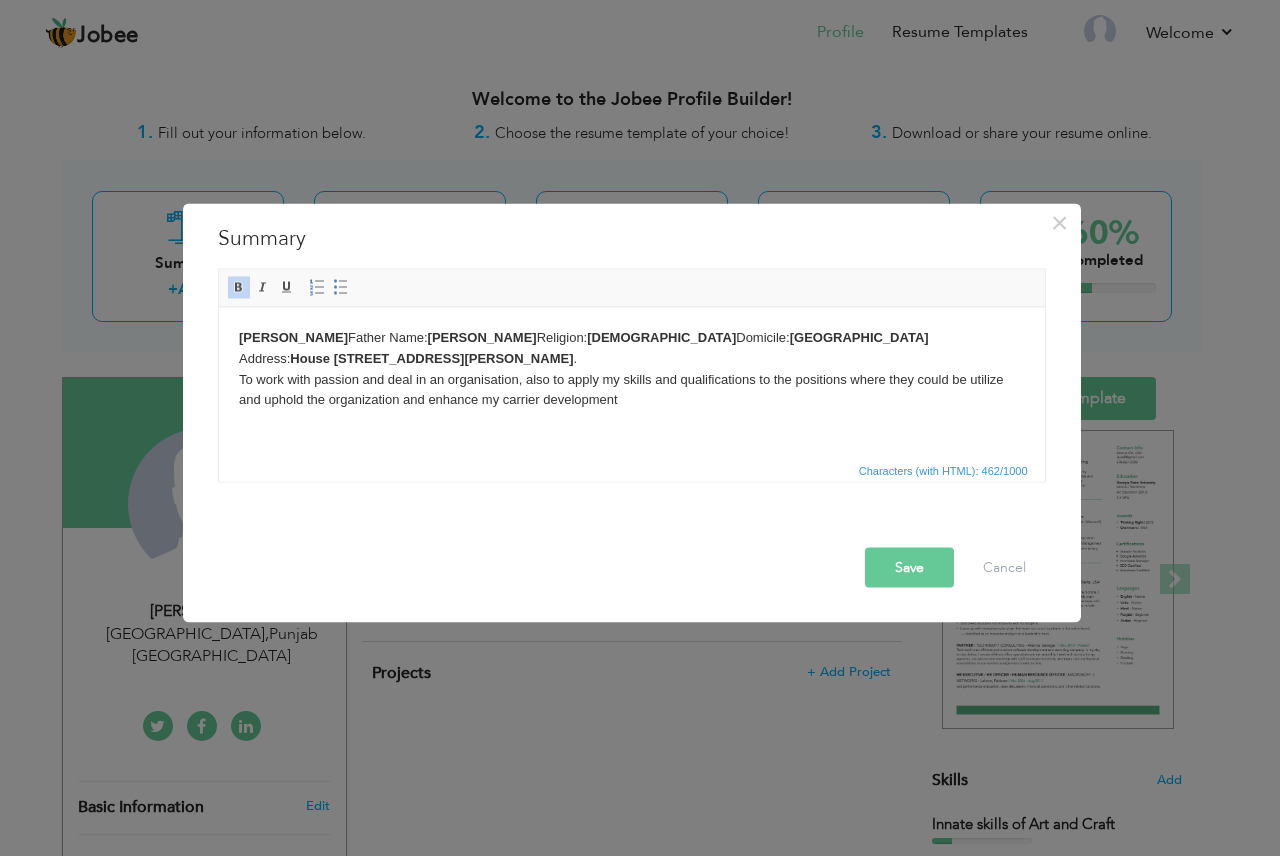 click on "Save
Cancel" at bounding box center [632, 550] 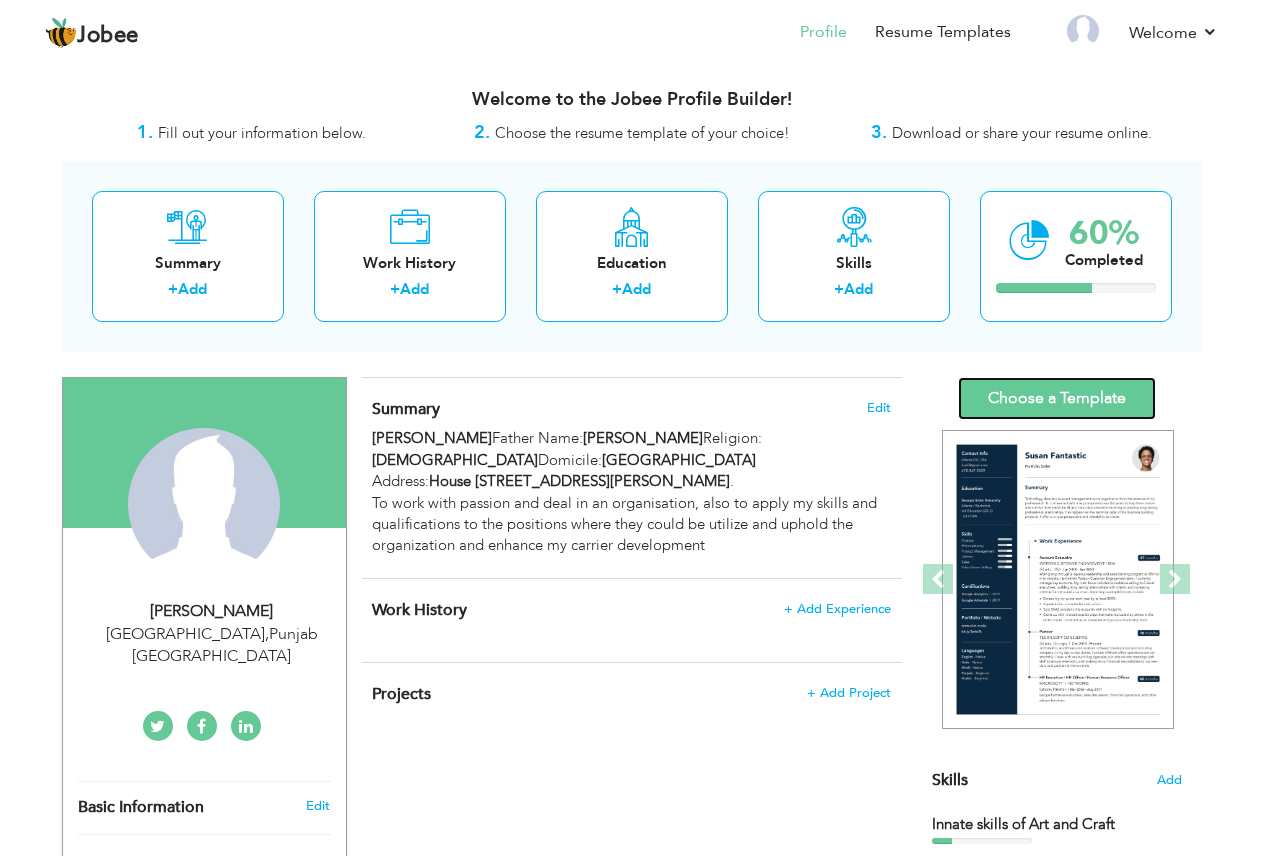 click on "Choose a Template" at bounding box center (1057, 398) 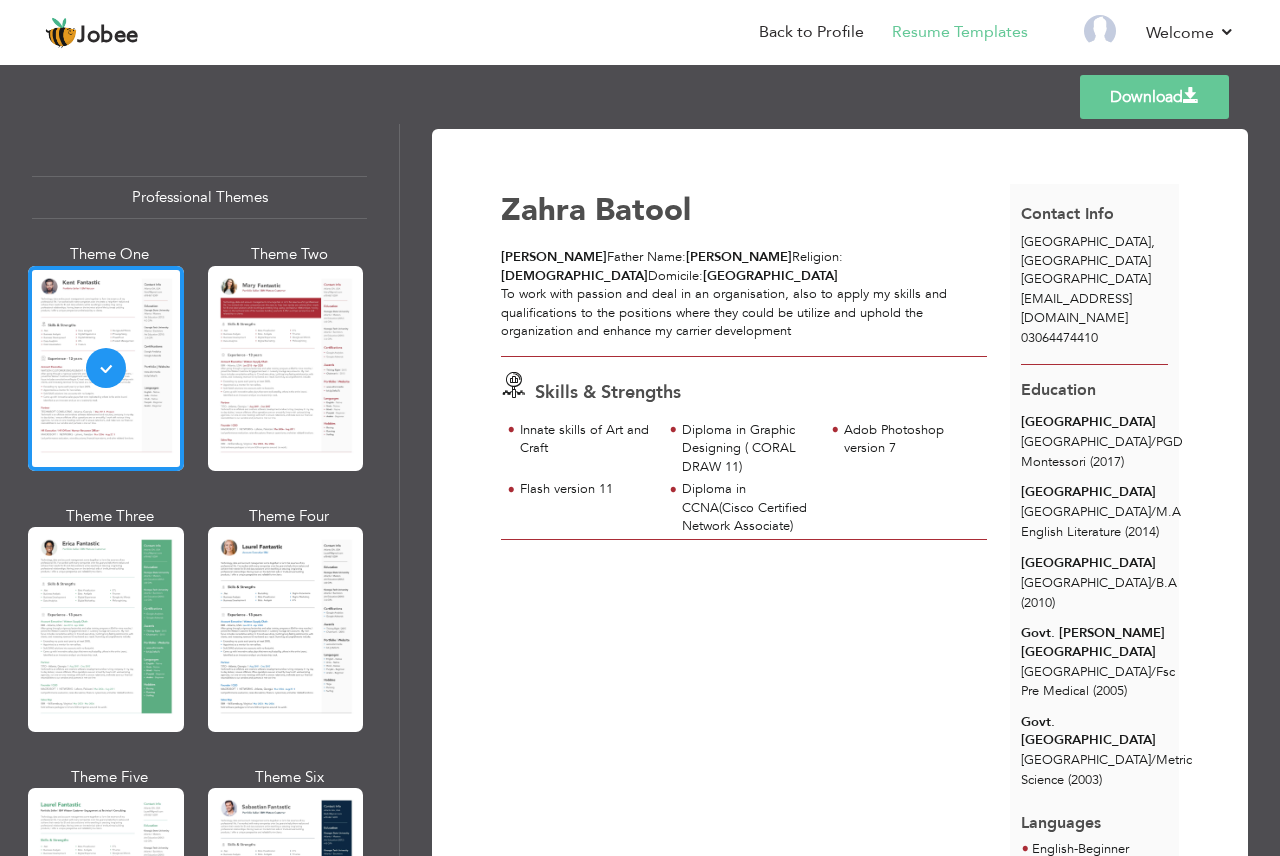 scroll, scrollTop: 0, scrollLeft: 0, axis: both 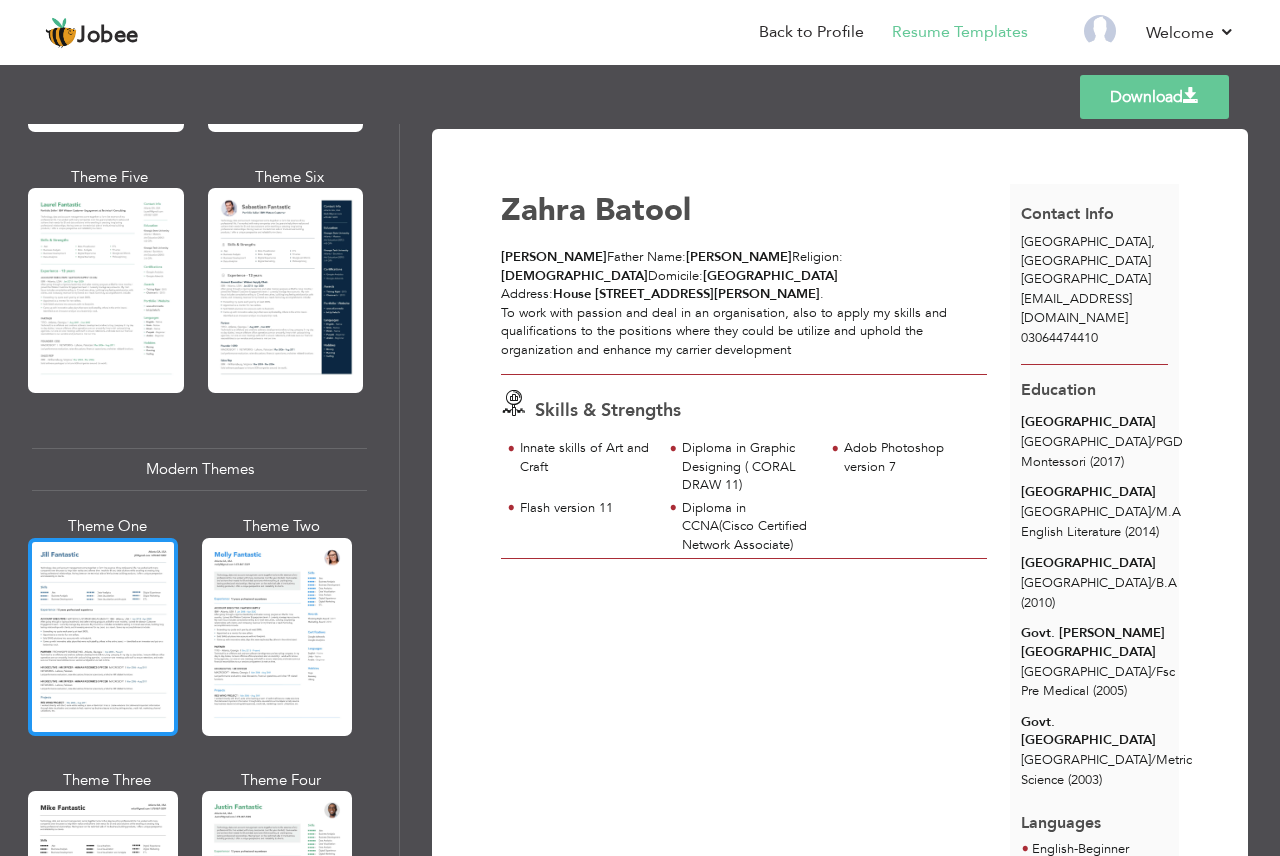 click at bounding box center (103, 637) 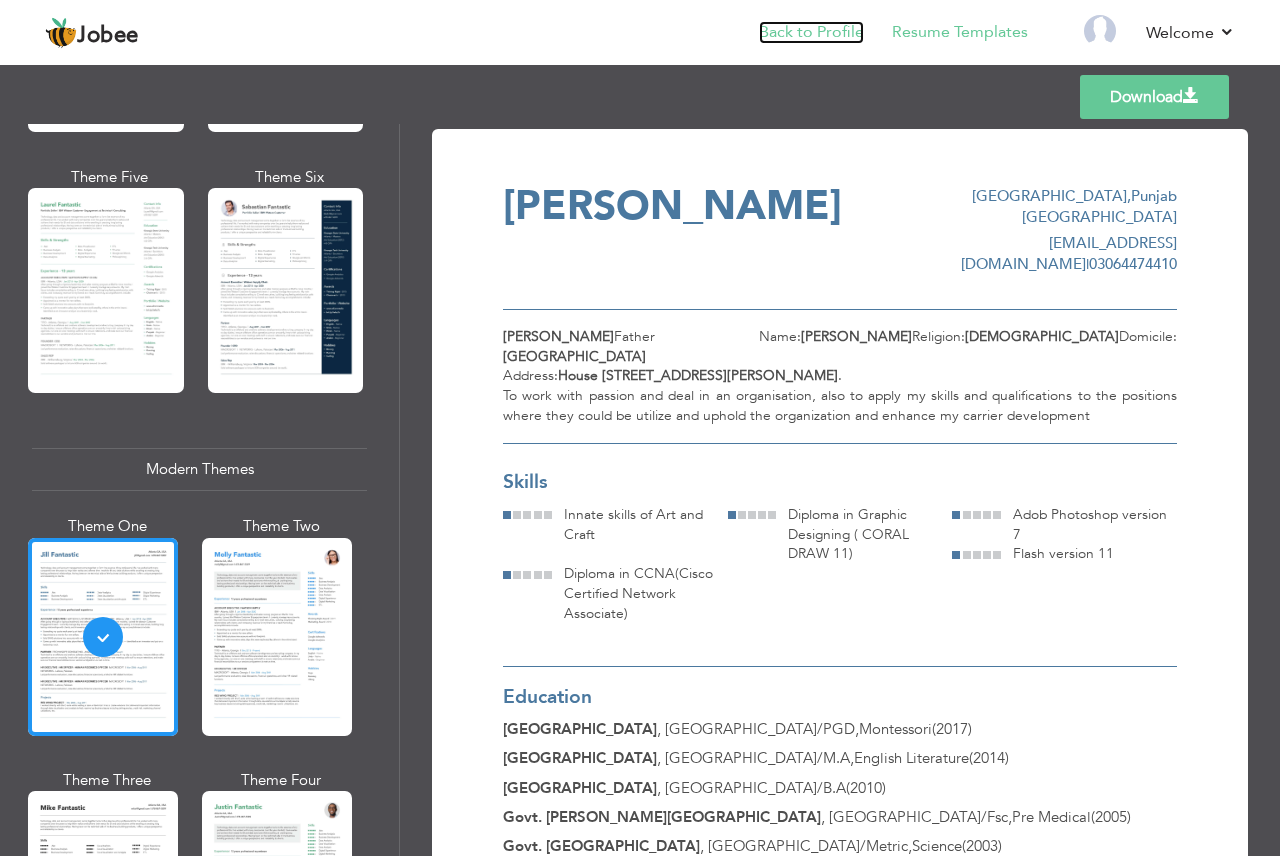 click on "Back to Profile" at bounding box center [811, 32] 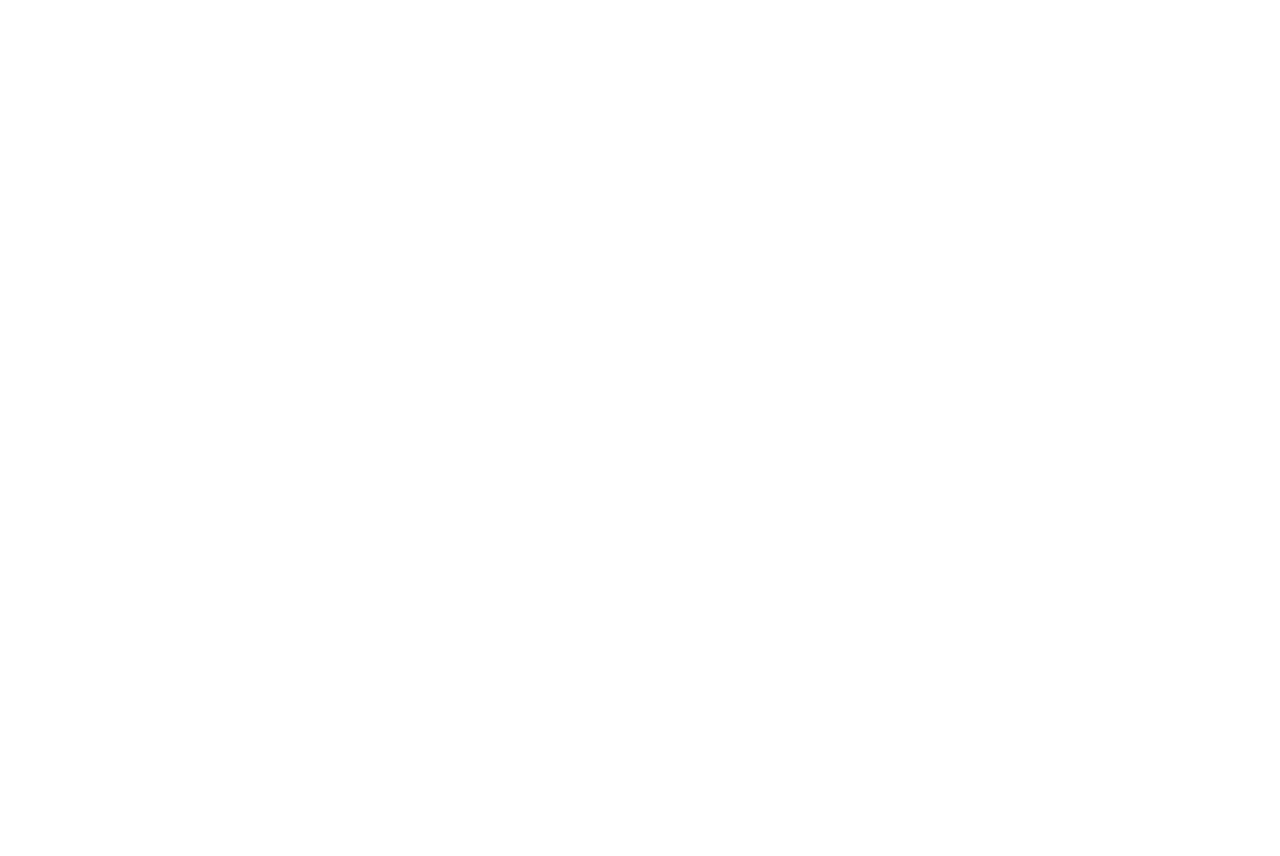 scroll, scrollTop: 0, scrollLeft: 0, axis: both 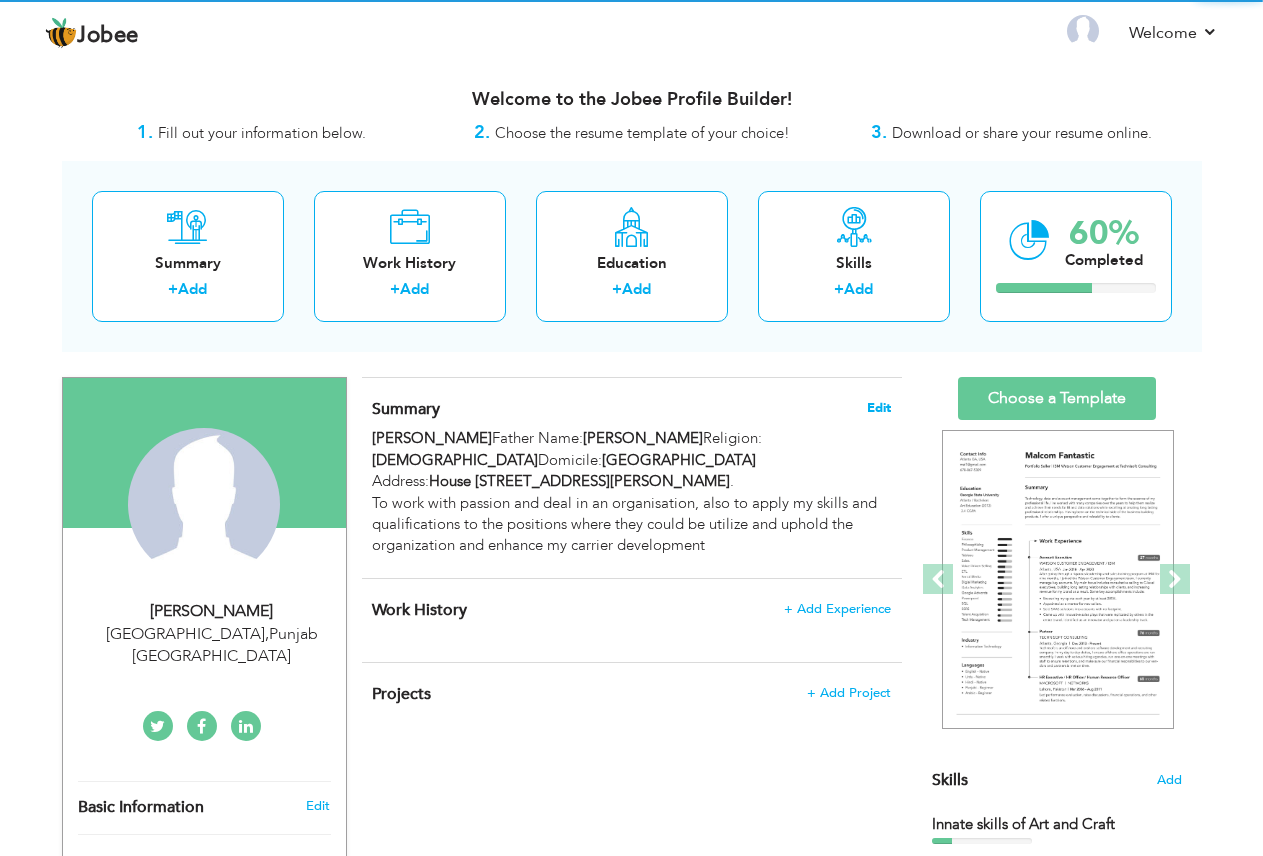 click on "Edit" at bounding box center [879, 408] 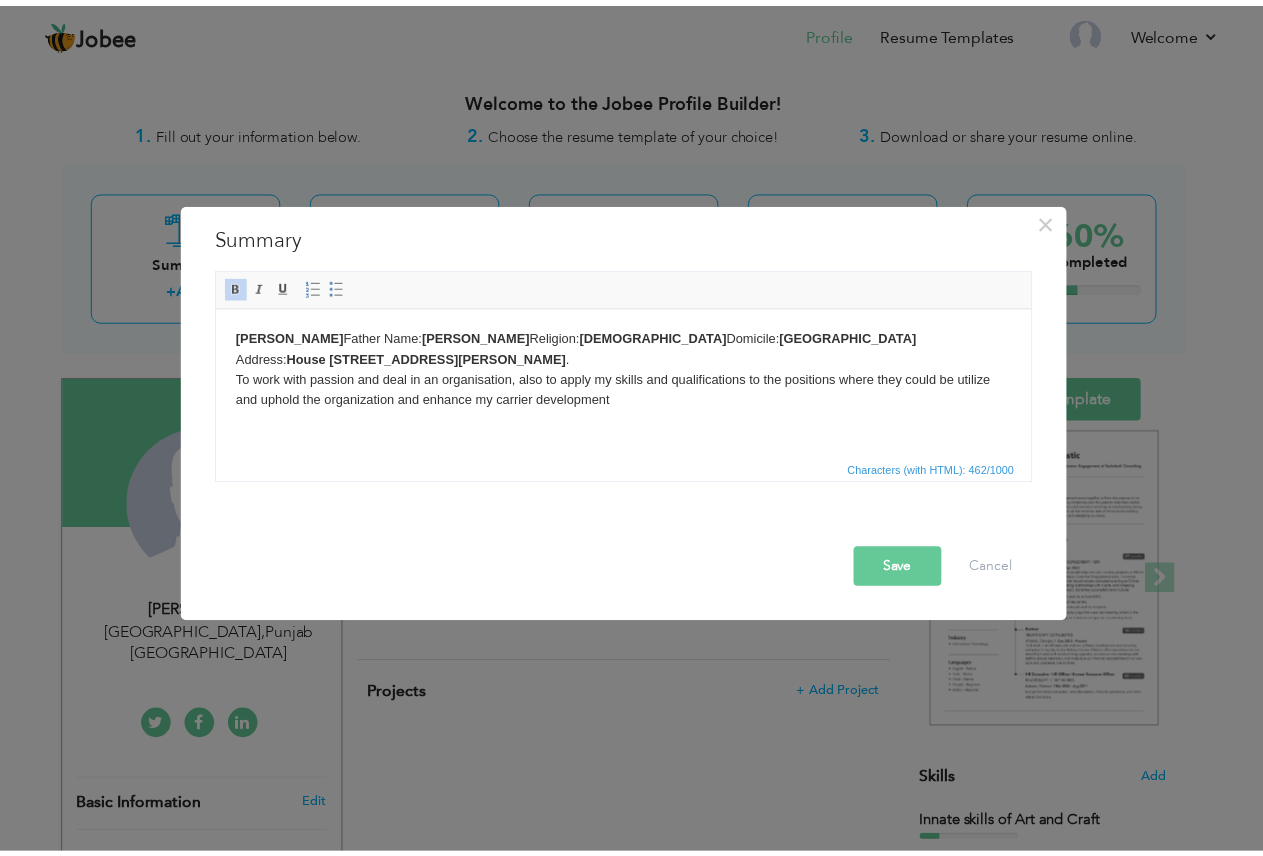 scroll, scrollTop: 0, scrollLeft: 0, axis: both 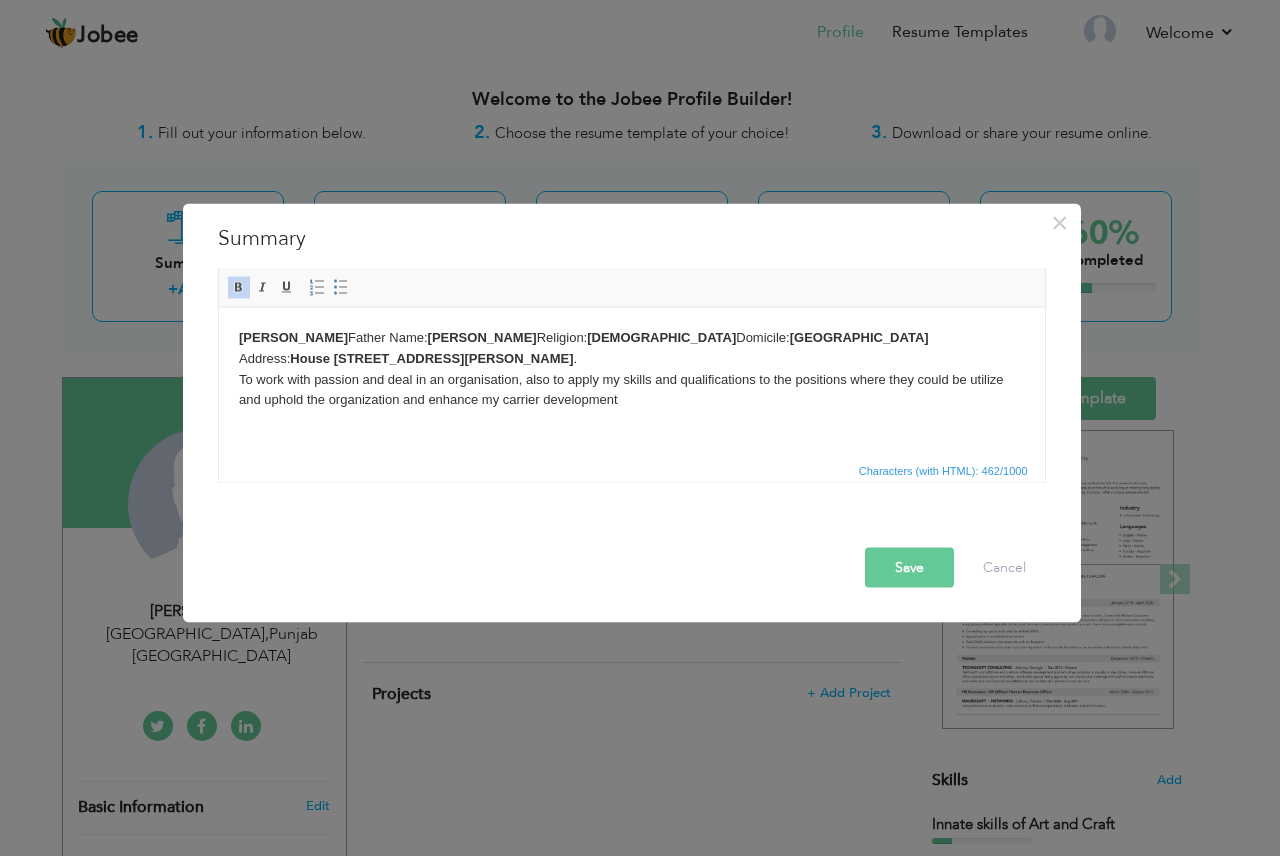 click on "House [STREET_ADDRESS][PERSON_NAME]" at bounding box center (430, 357) 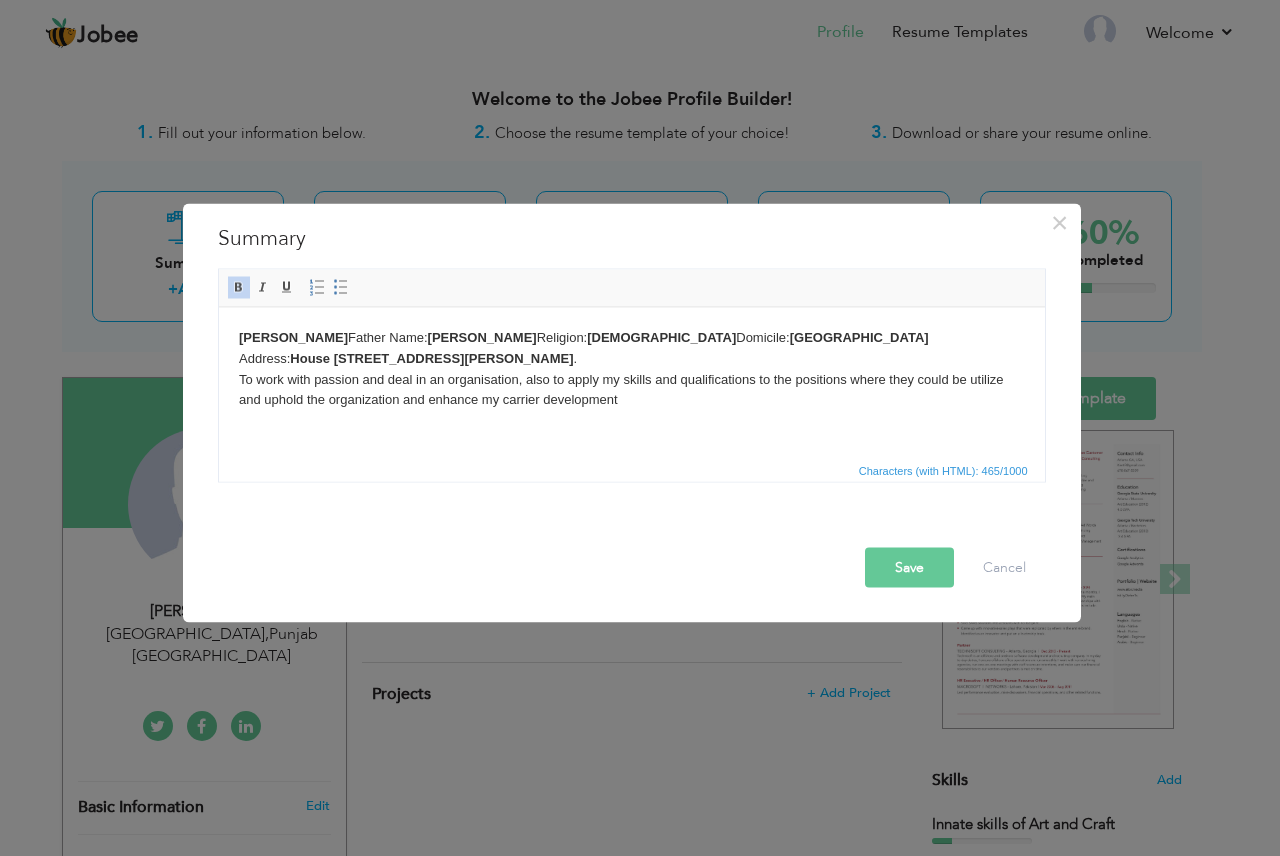 click on "Save" at bounding box center (909, 568) 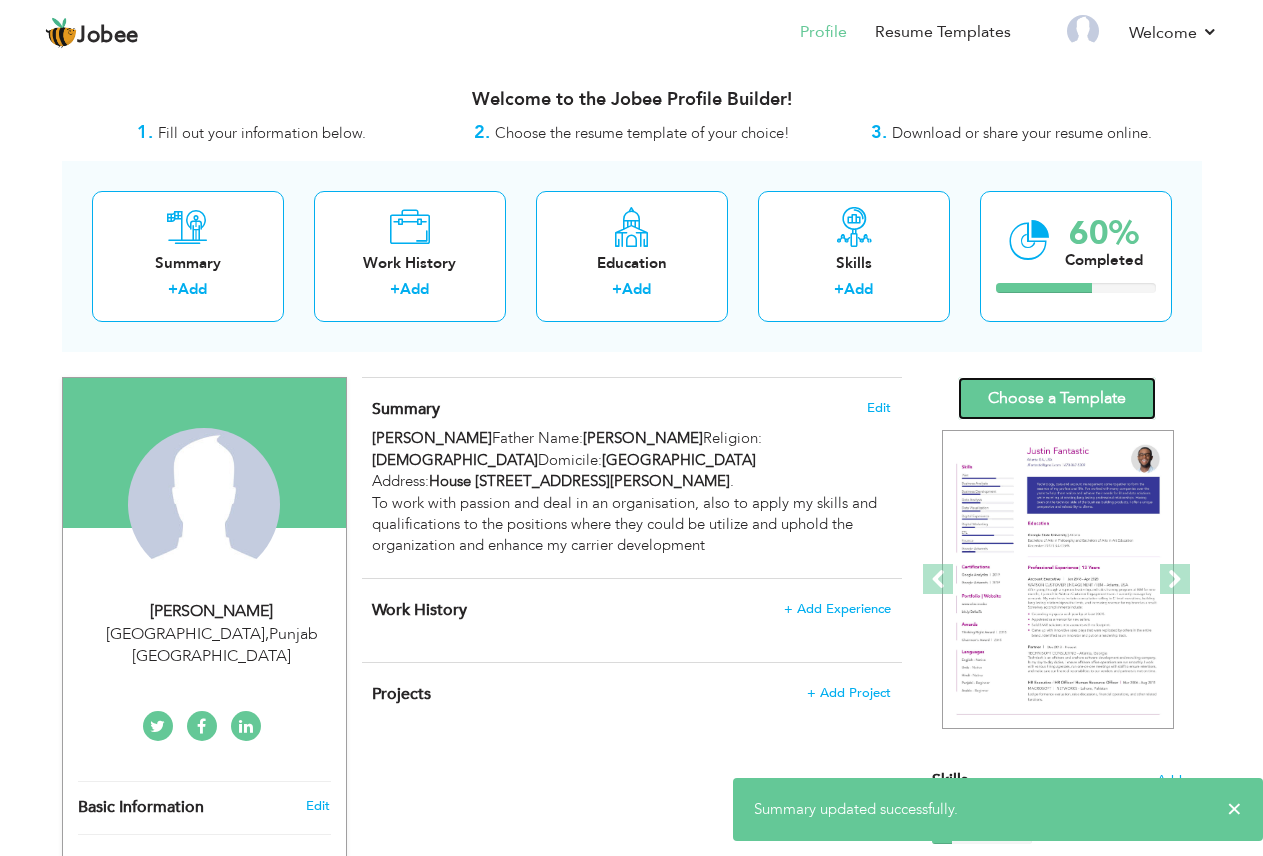 click on "Choose a Template" at bounding box center [1057, 398] 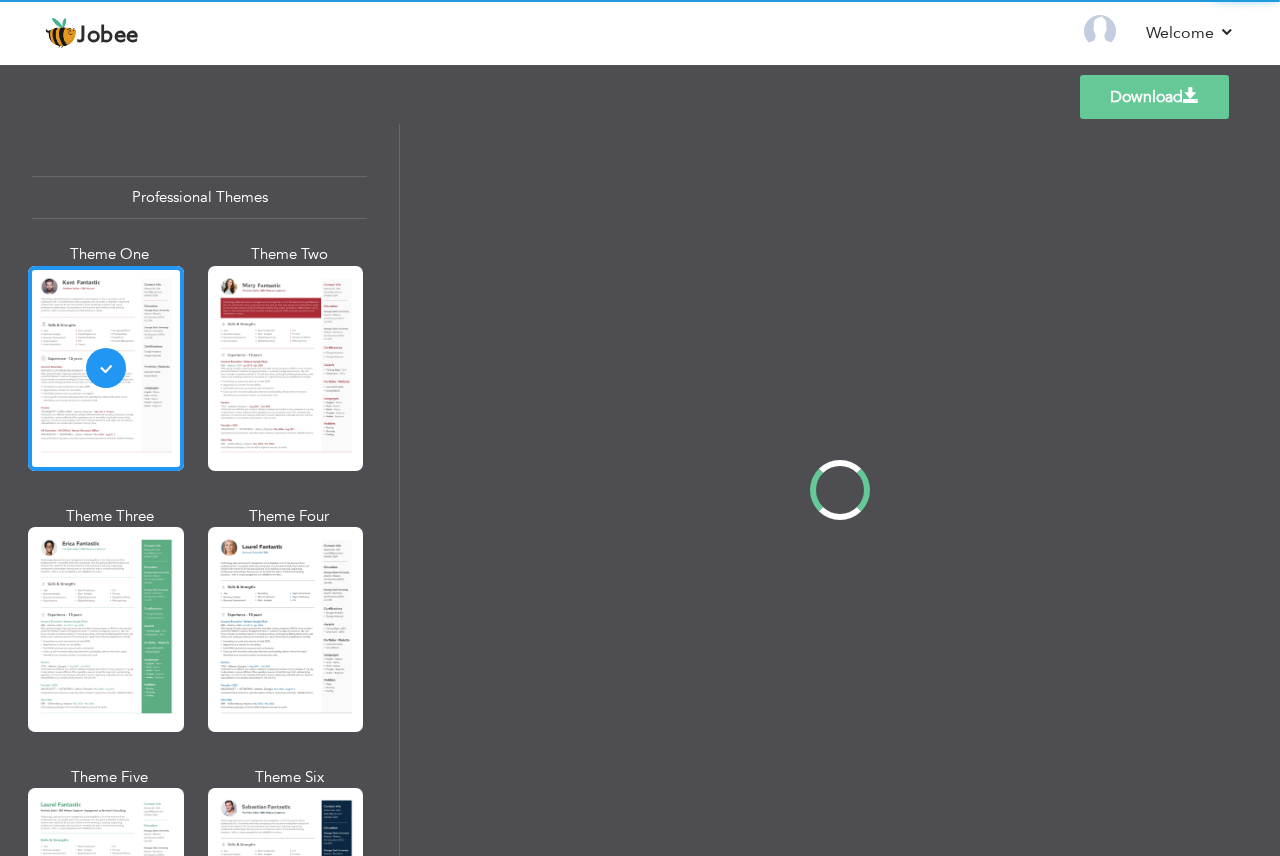 scroll, scrollTop: 0, scrollLeft: 0, axis: both 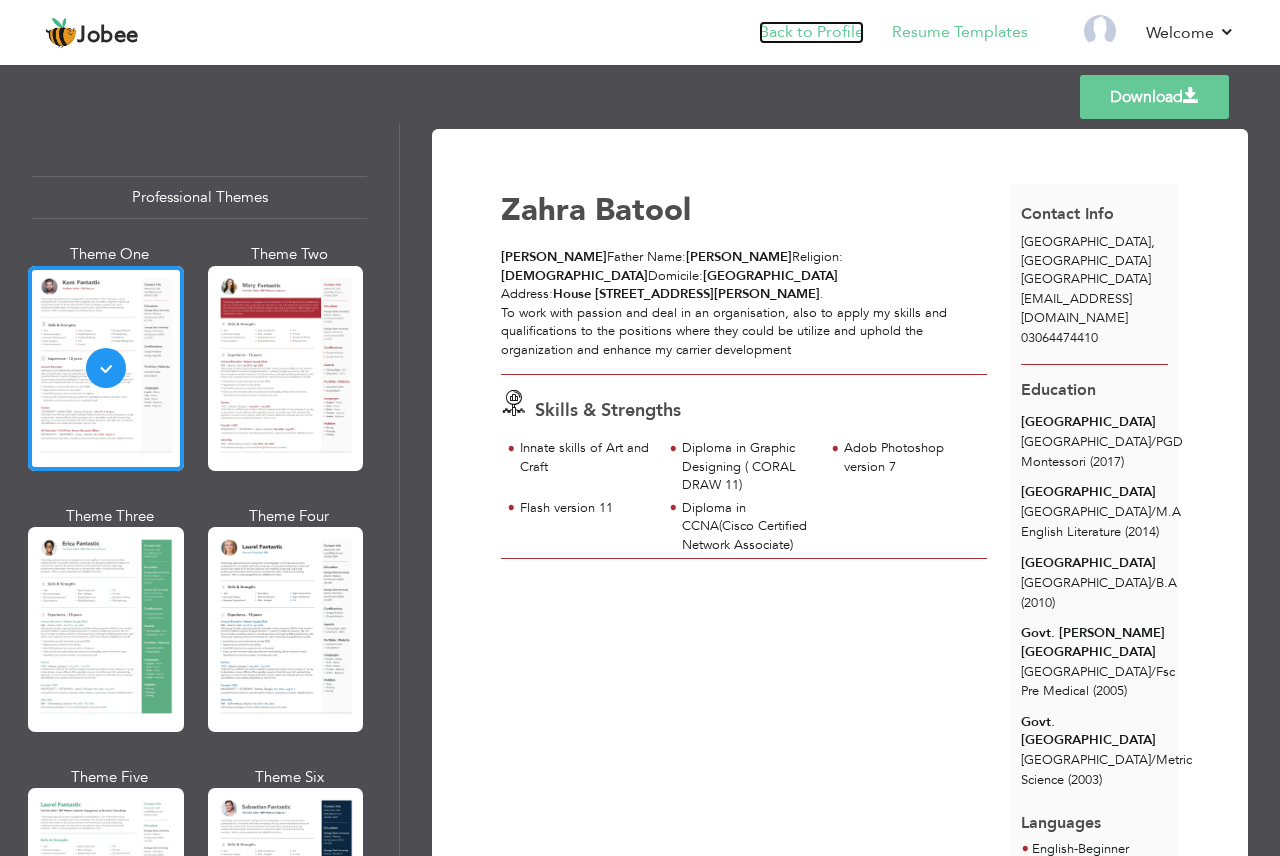 click on "Back to Profile" at bounding box center [811, 32] 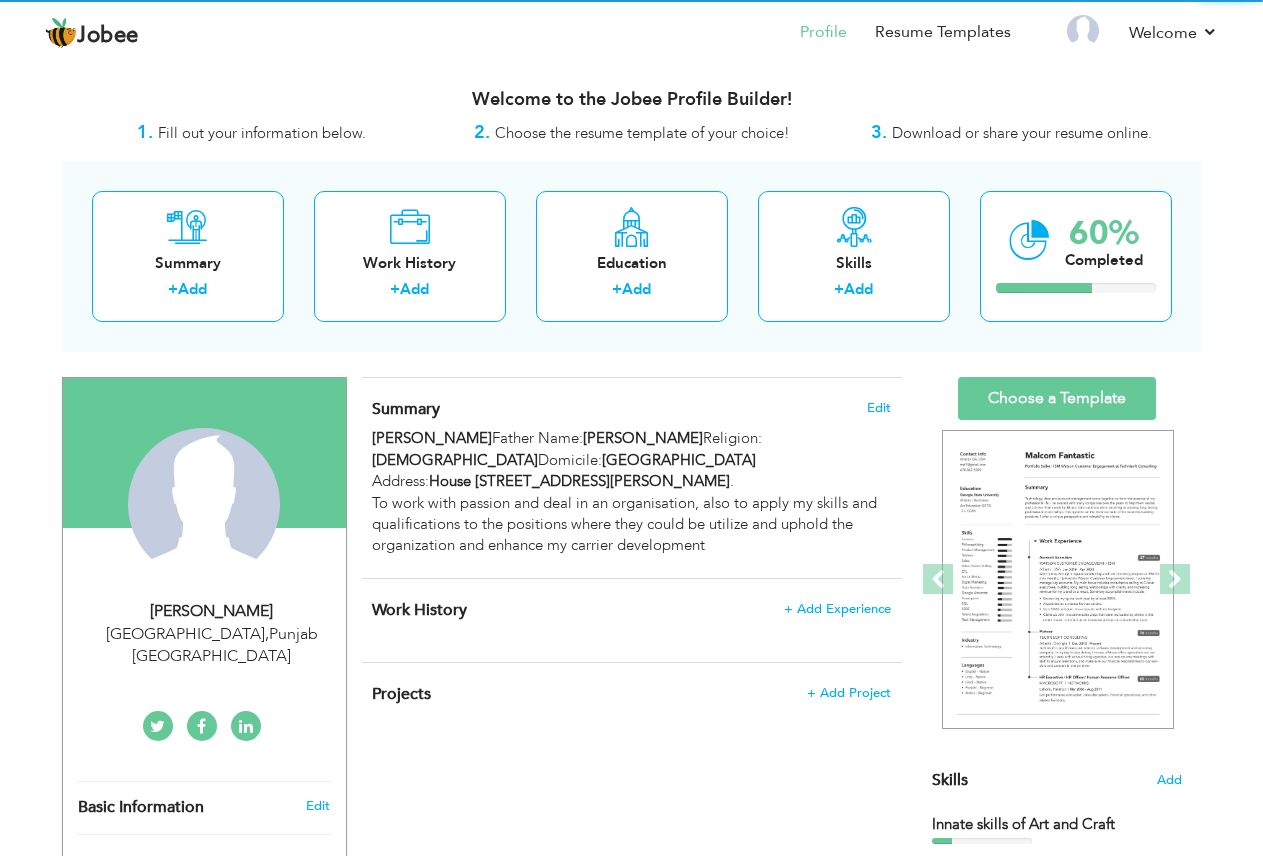 scroll, scrollTop: 0, scrollLeft: 0, axis: both 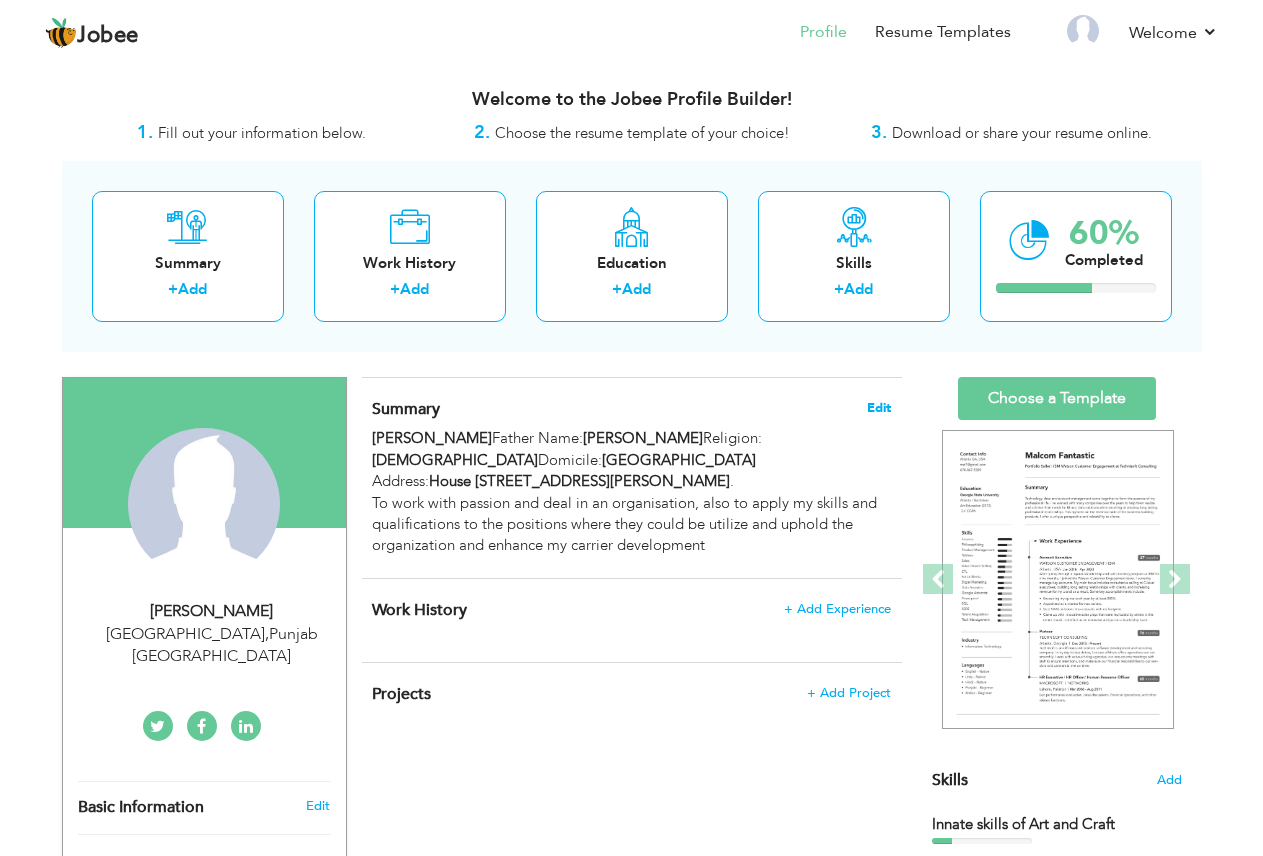 click on "Edit" at bounding box center (879, 408) 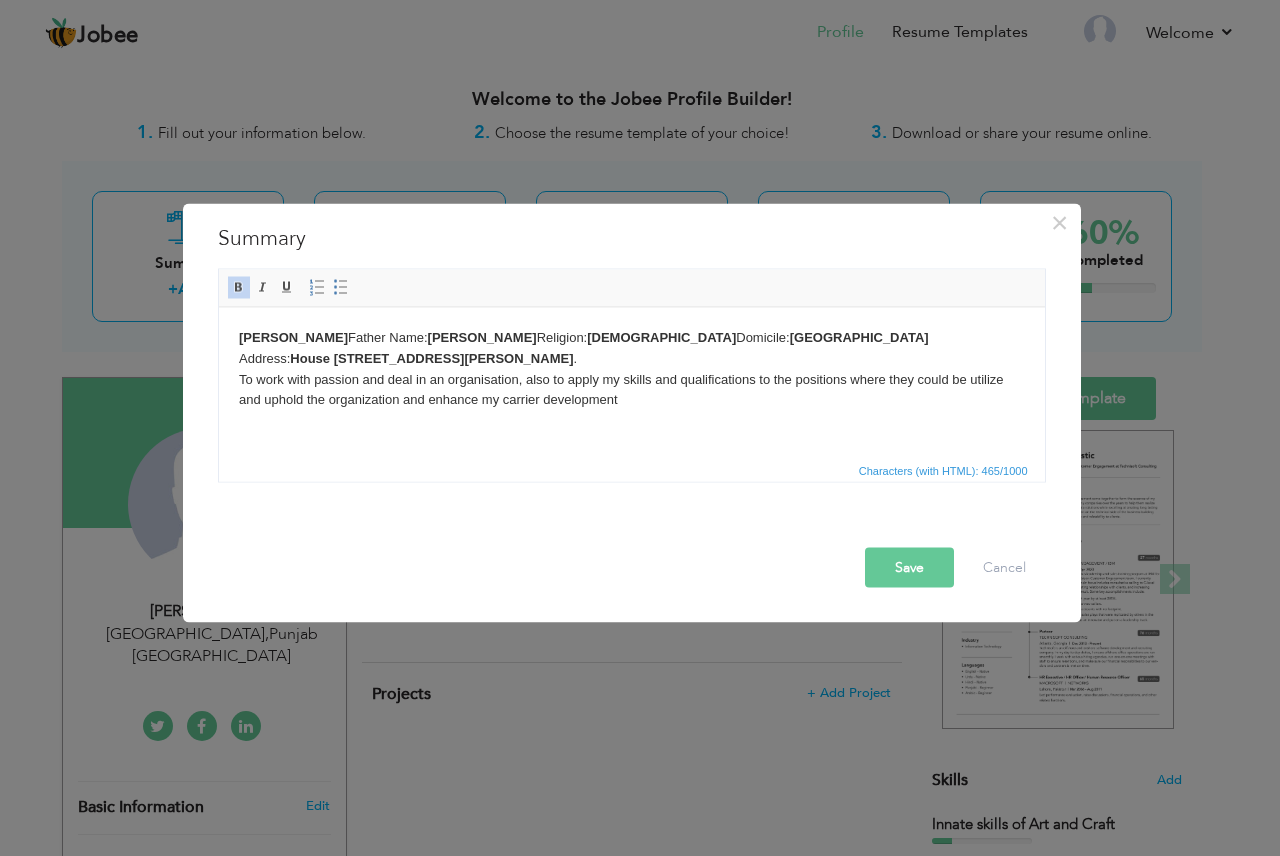 click on "[PERSON_NAME]  Father Name:  [PERSON_NAME]  Religion:  [DEMOGRAPHIC_DATA]   Domicile:  [GEOGRAPHIC_DATA] Address:  [STREET_ADDRESS][PERSON_NAME] . To work with passion and deal in an organisation, also to apply my skills and qualifications to the positions where they could be utilize and uphold the organization and enhance my carrier development" at bounding box center [631, 368] 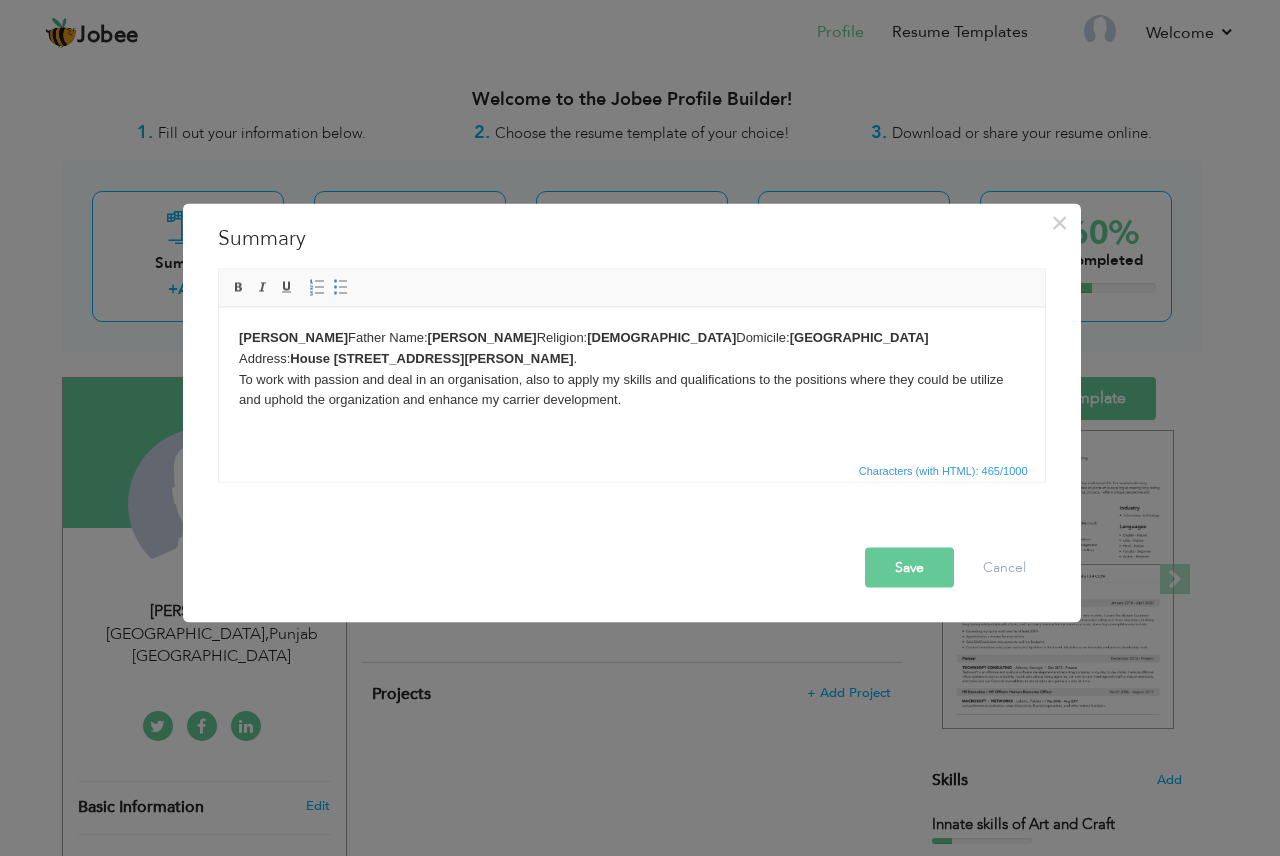 type 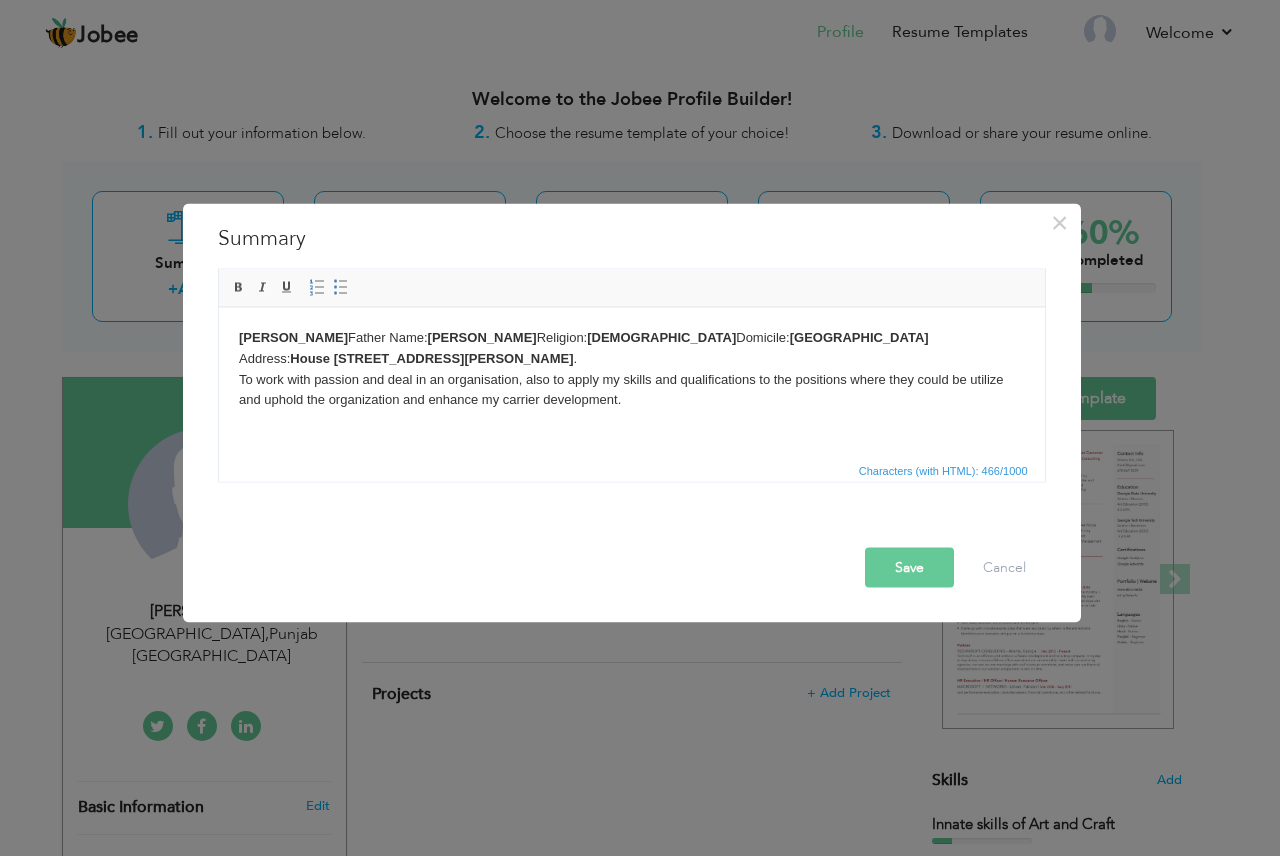 click on "Save" at bounding box center [909, 568] 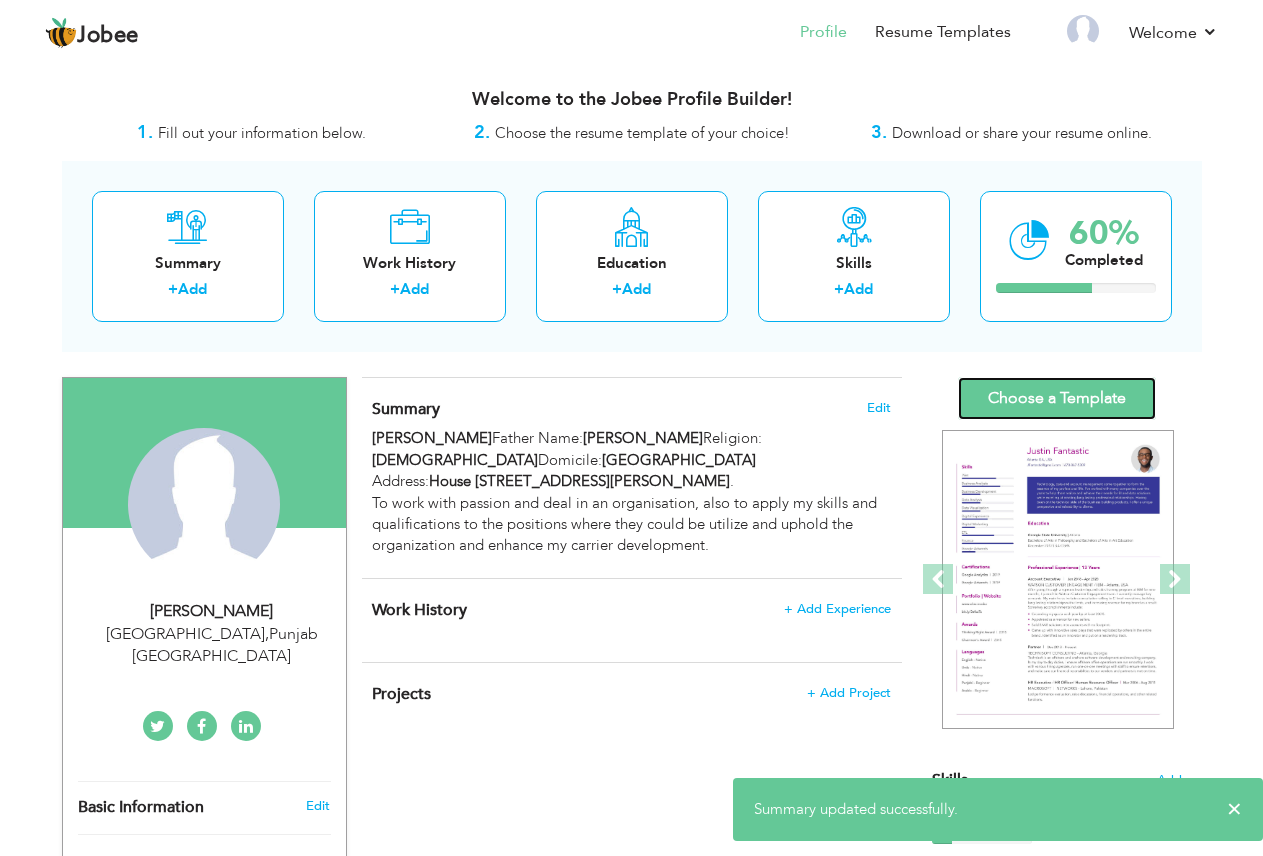 click on "Choose a Template" at bounding box center [1057, 398] 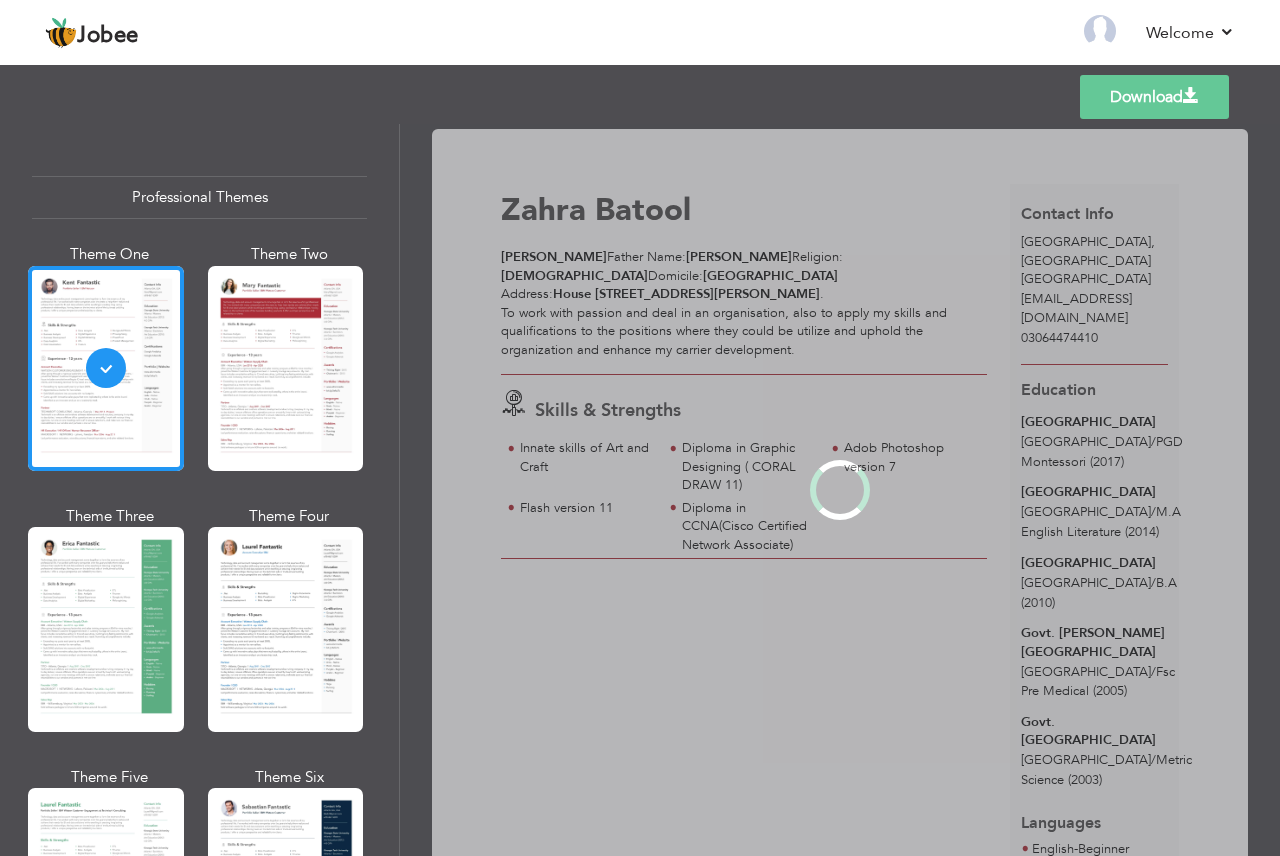 scroll, scrollTop: 0, scrollLeft: 0, axis: both 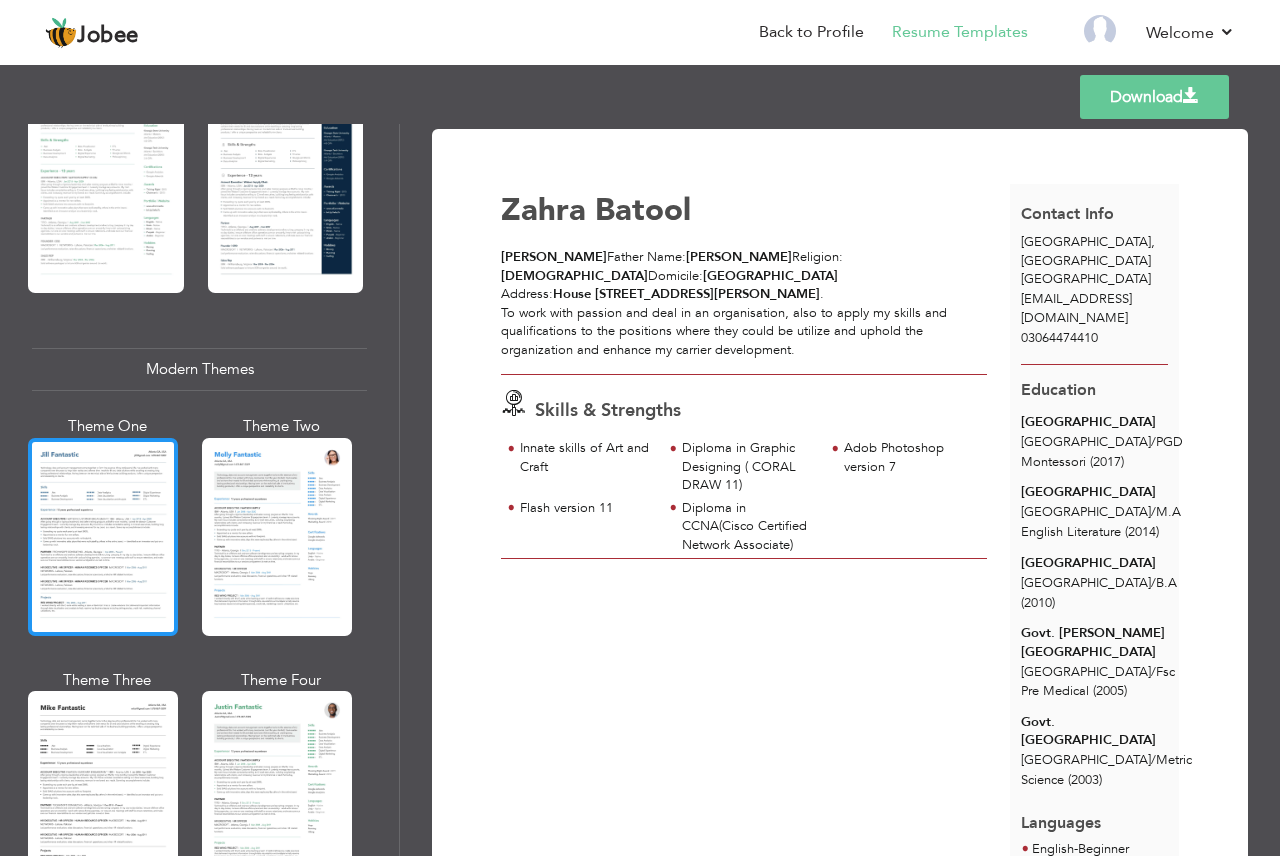 click at bounding box center [103, 537] 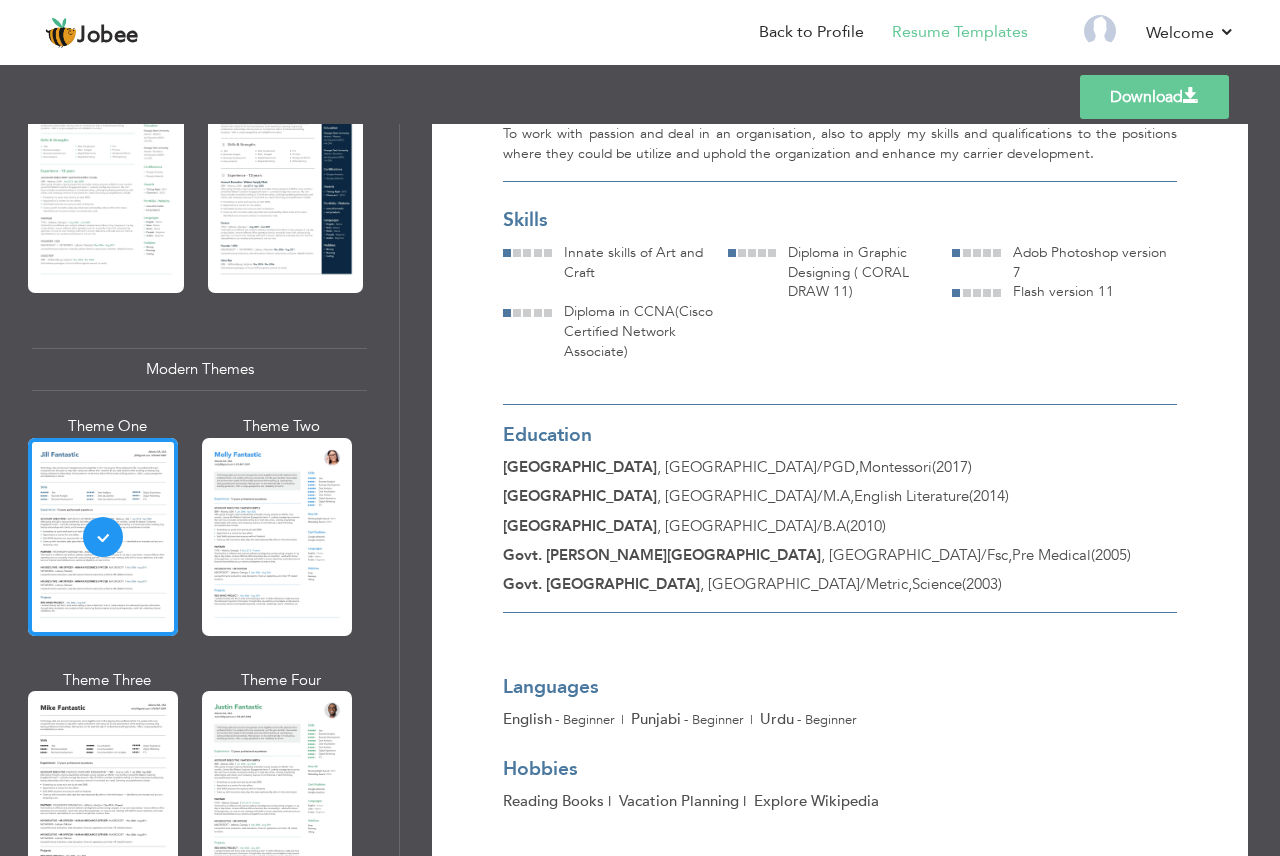 scroll, scrollTop: 0, scrollLeft: 0, axis: both 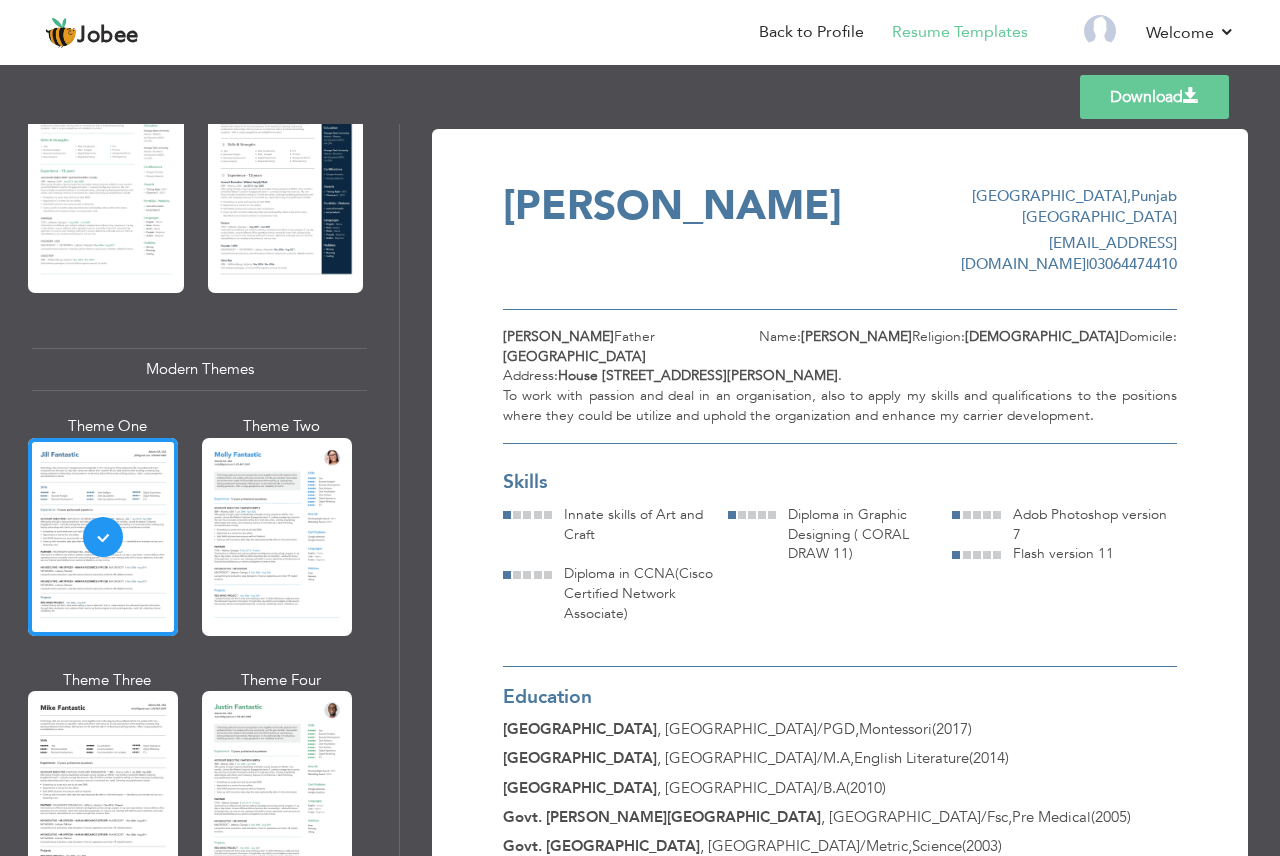 click on "Download" at bounding box center [1154, 97] 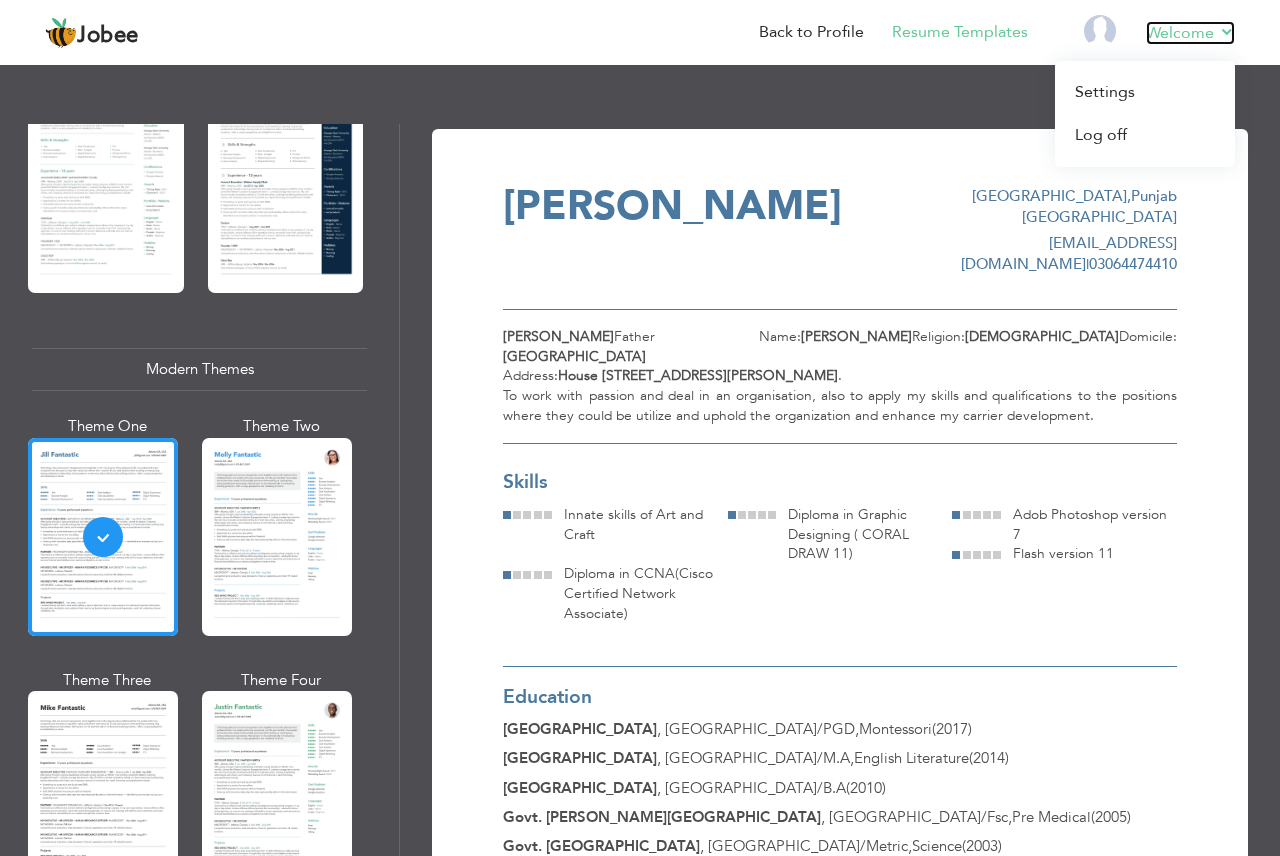 click on "Welcome" at bounding box center (1190, 33) 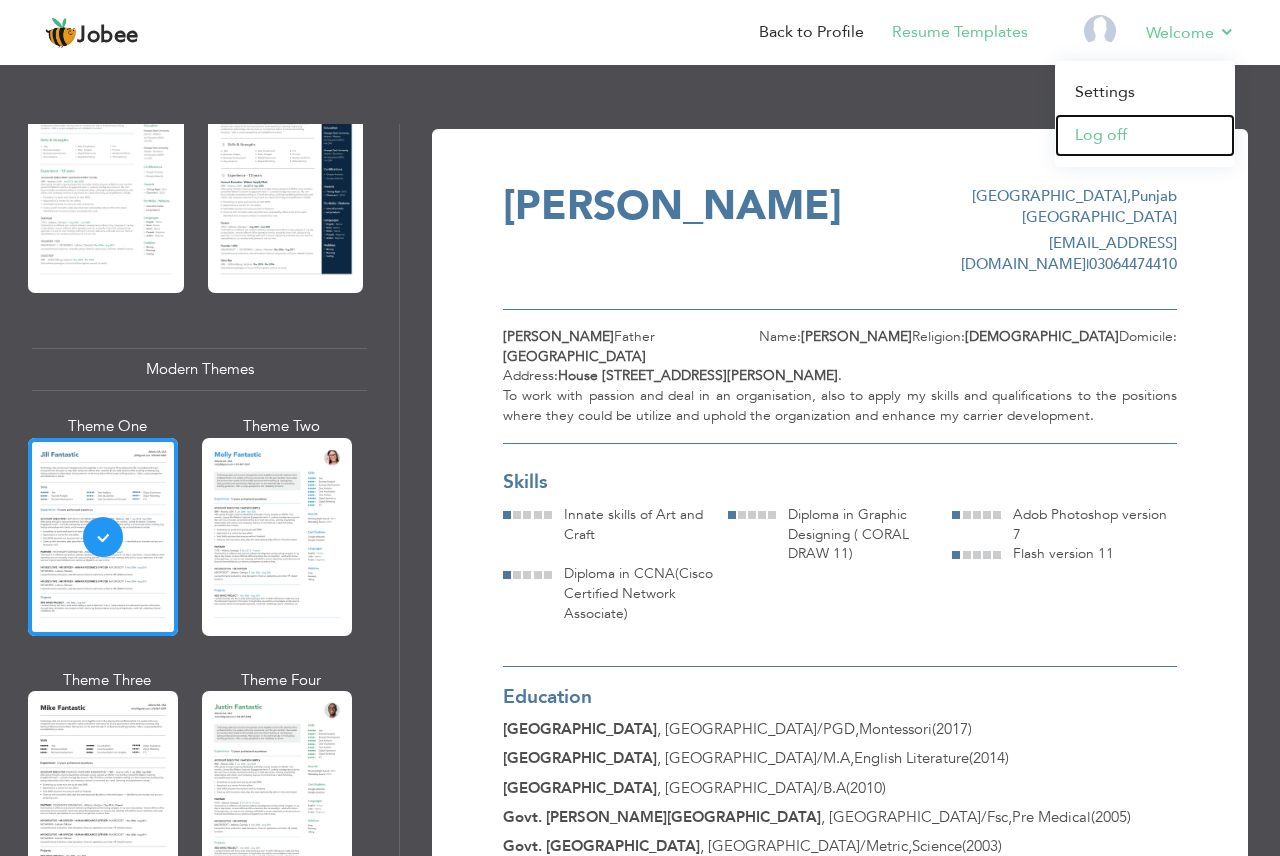 click on "Log off" at bounding box center (1145, 135) 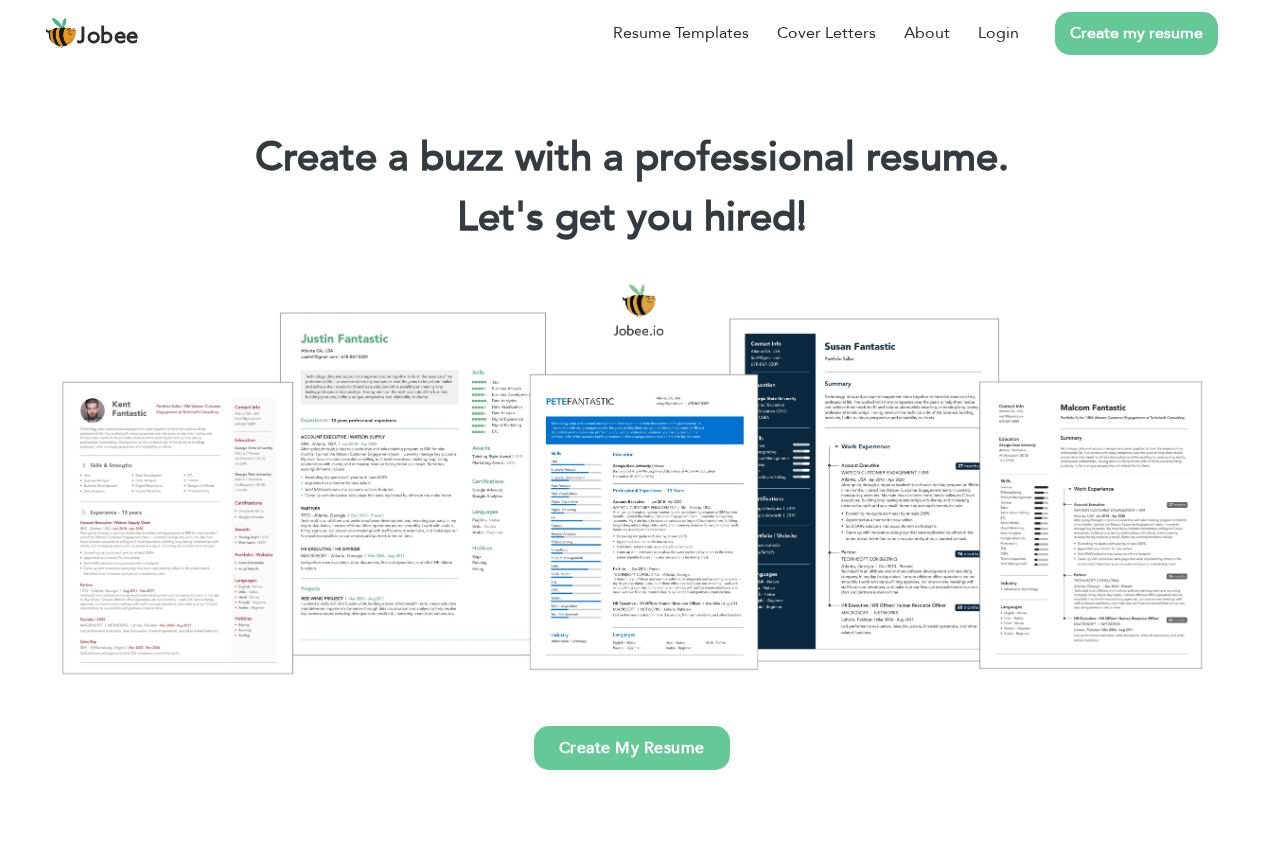 scroll, scrollTop: 0, scrollLeft: 0, axis: both 